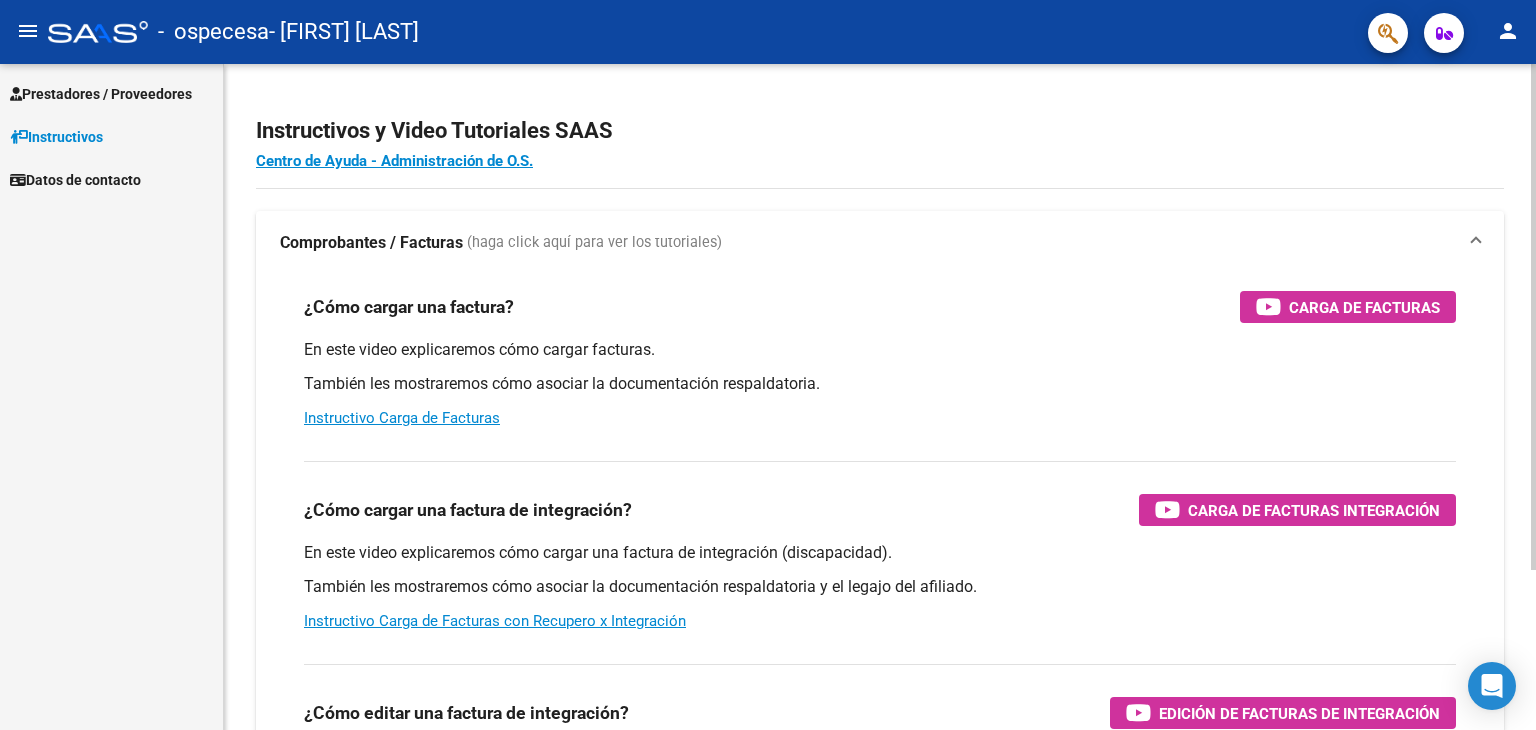 scroll, scrollTop: 0, scrollLeft: 0, axis: both 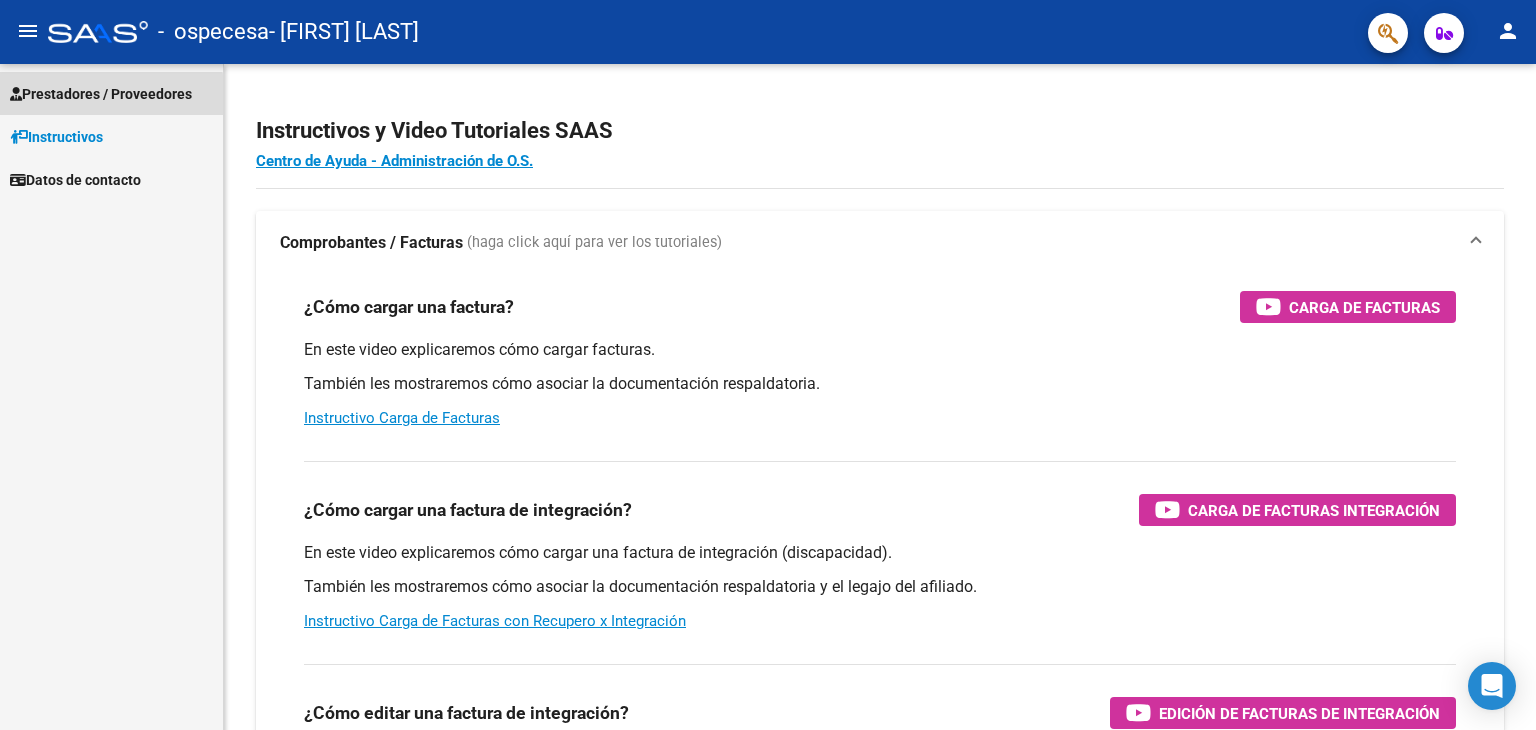 click on "Prestadores / Proveedores" at bounding box center (101, 94) 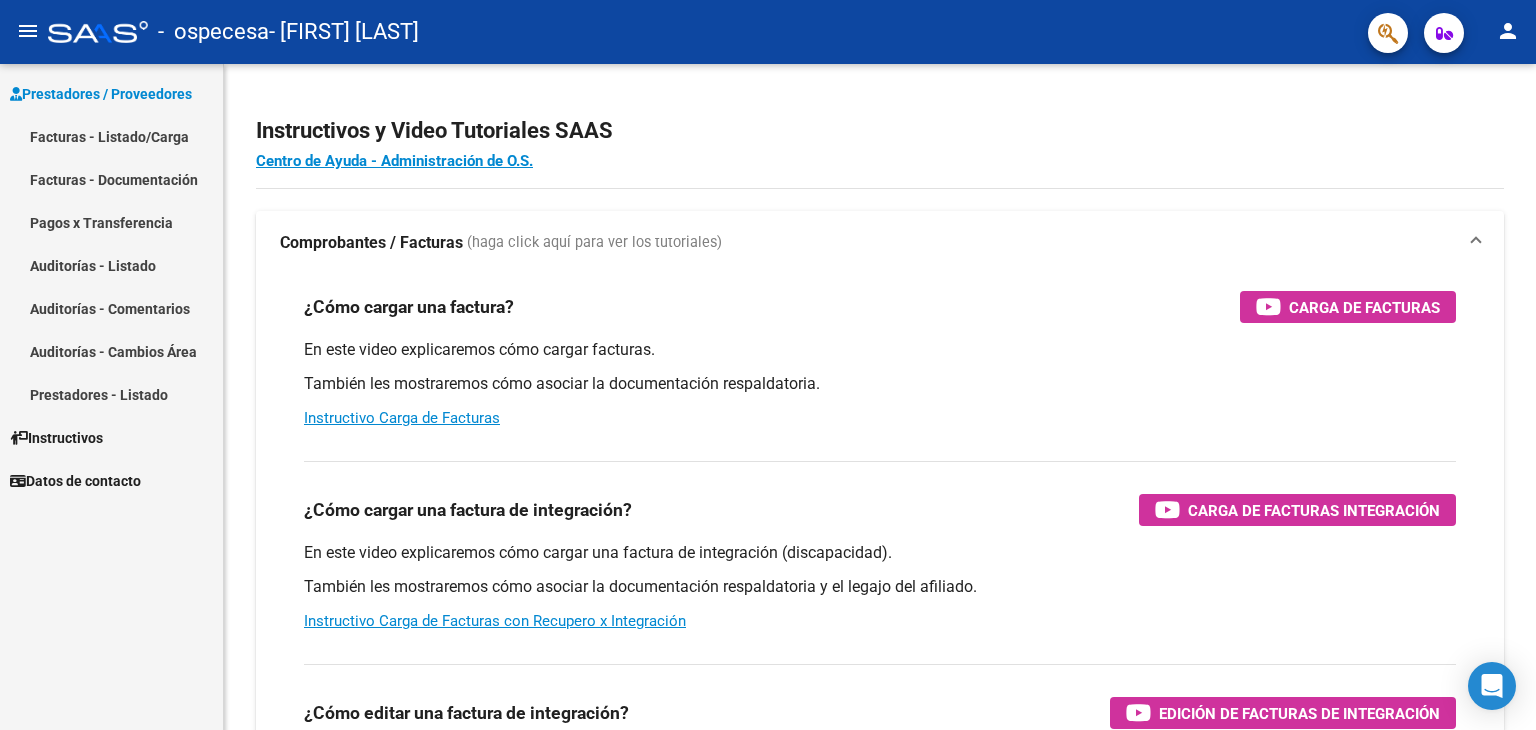 click on "Facturas - Listado/Carga" at bounding box center [111, 136] 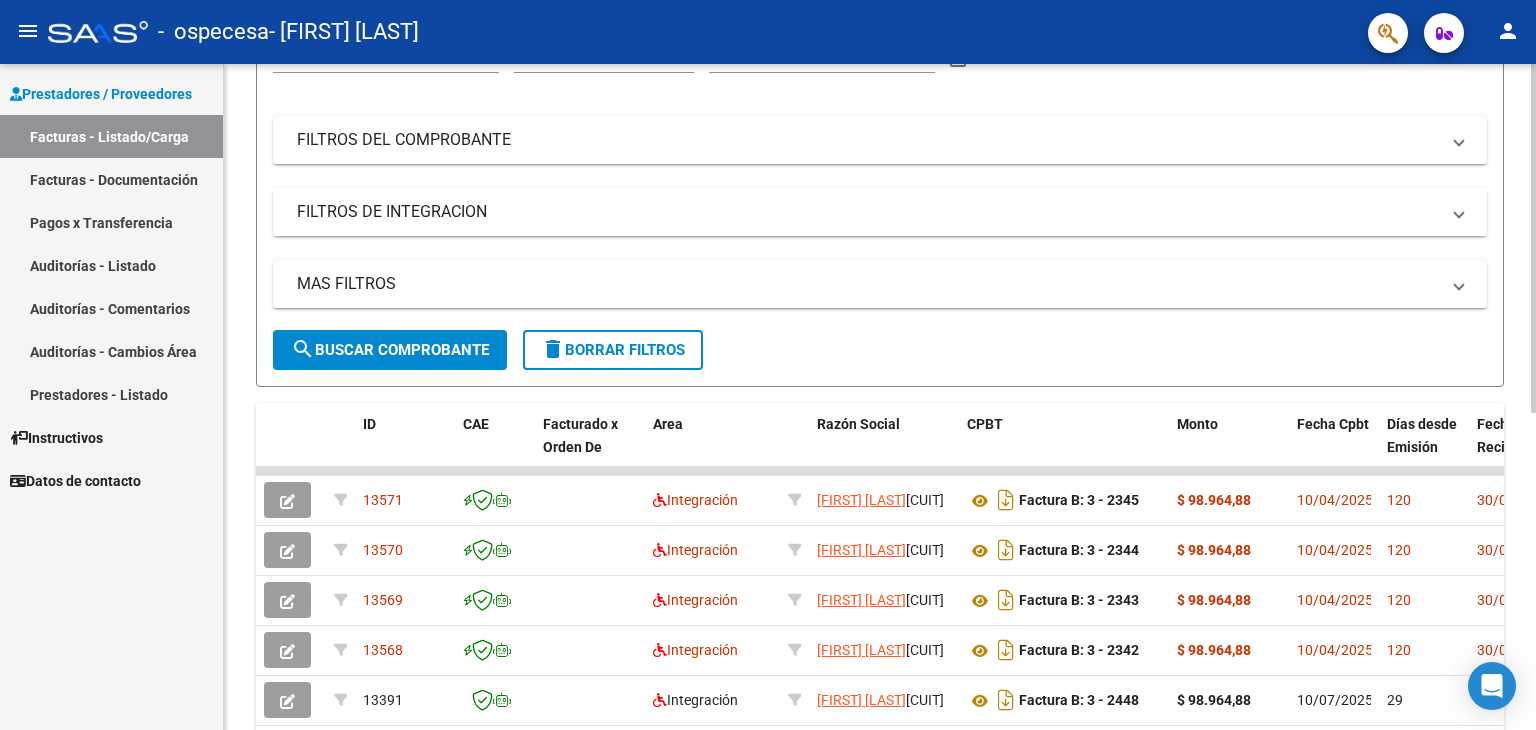 scroll, scrollTop: 600, scrollLeft: 0, axis: vertical 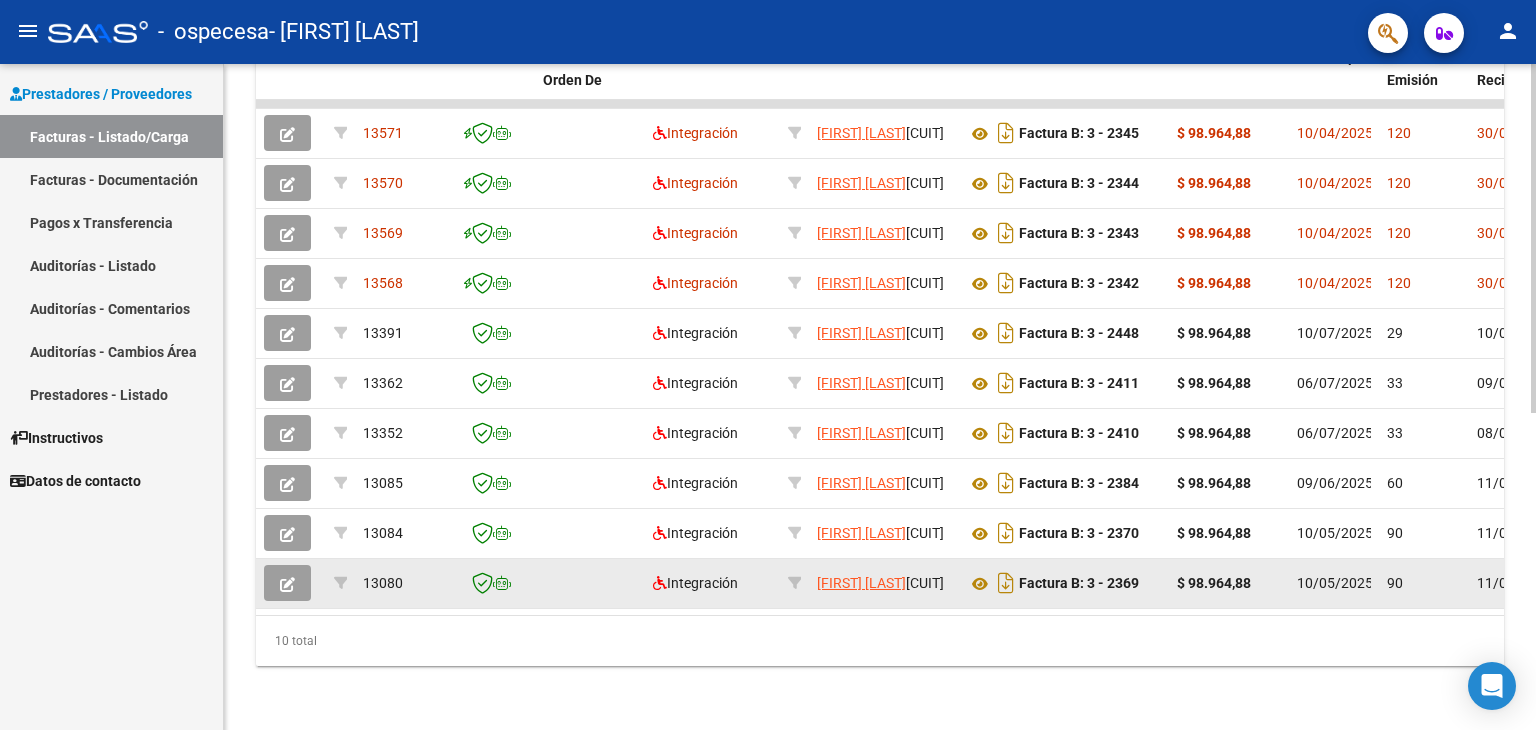 click 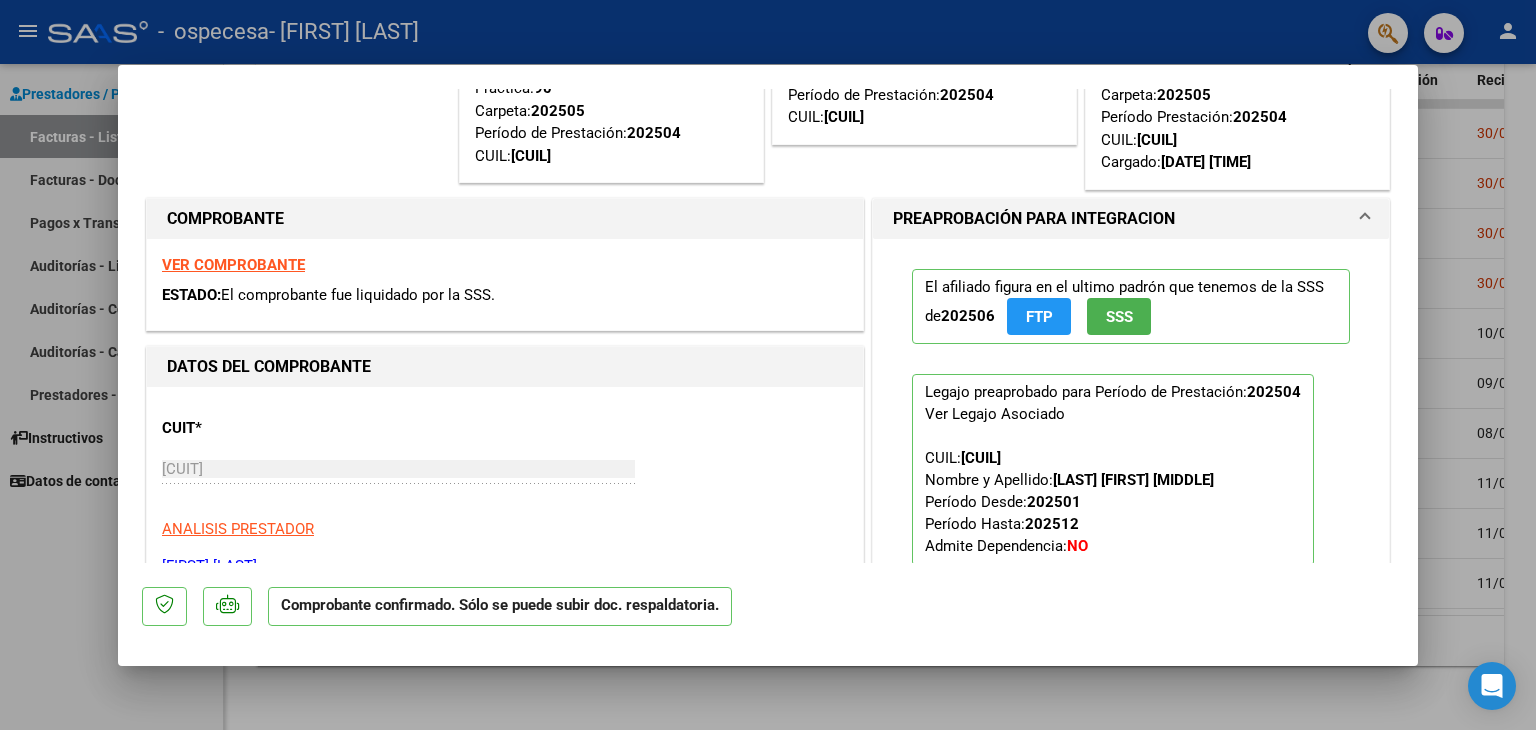 scroll, scrollTop: 200, scrollLeft: 0, axis: vertical 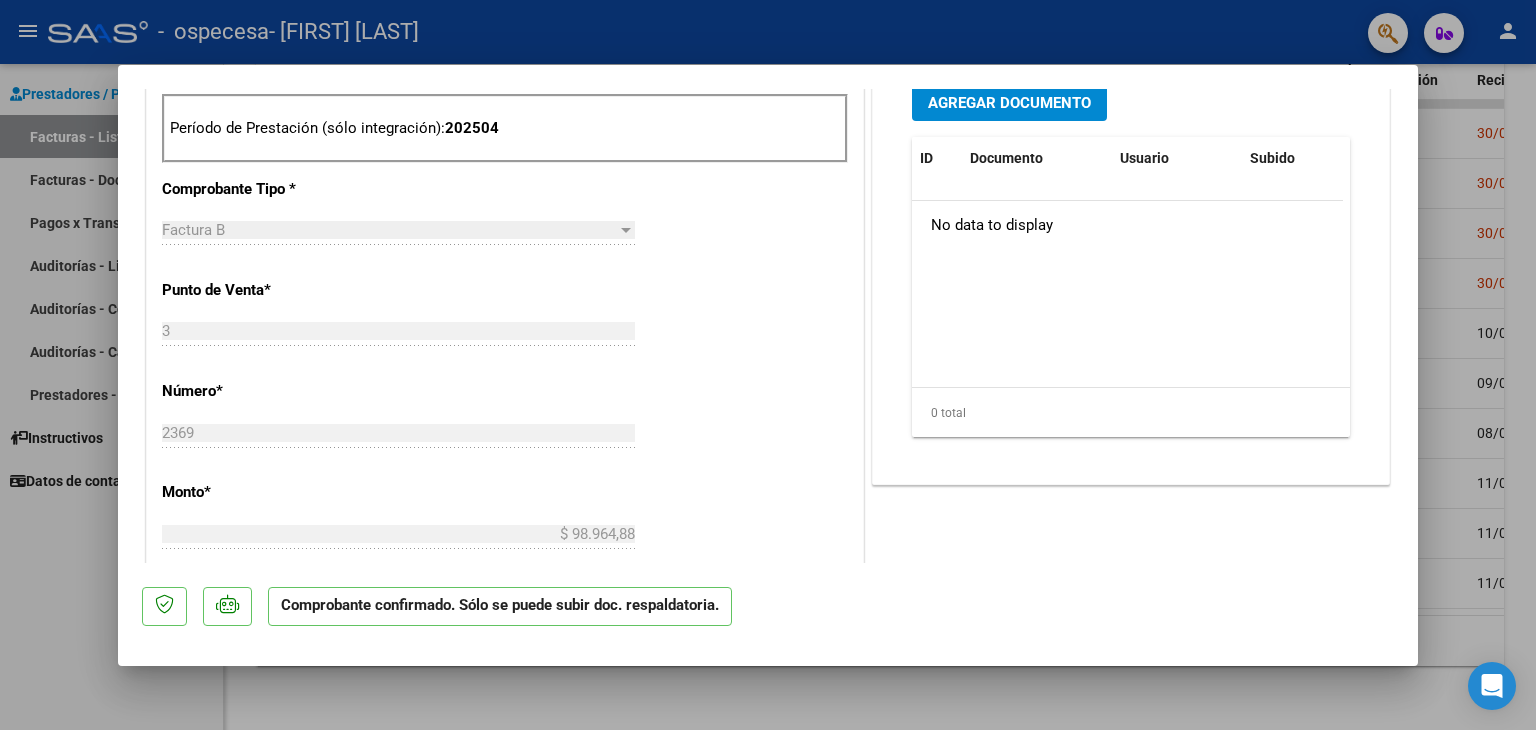 click at bounding box center (768, 365) 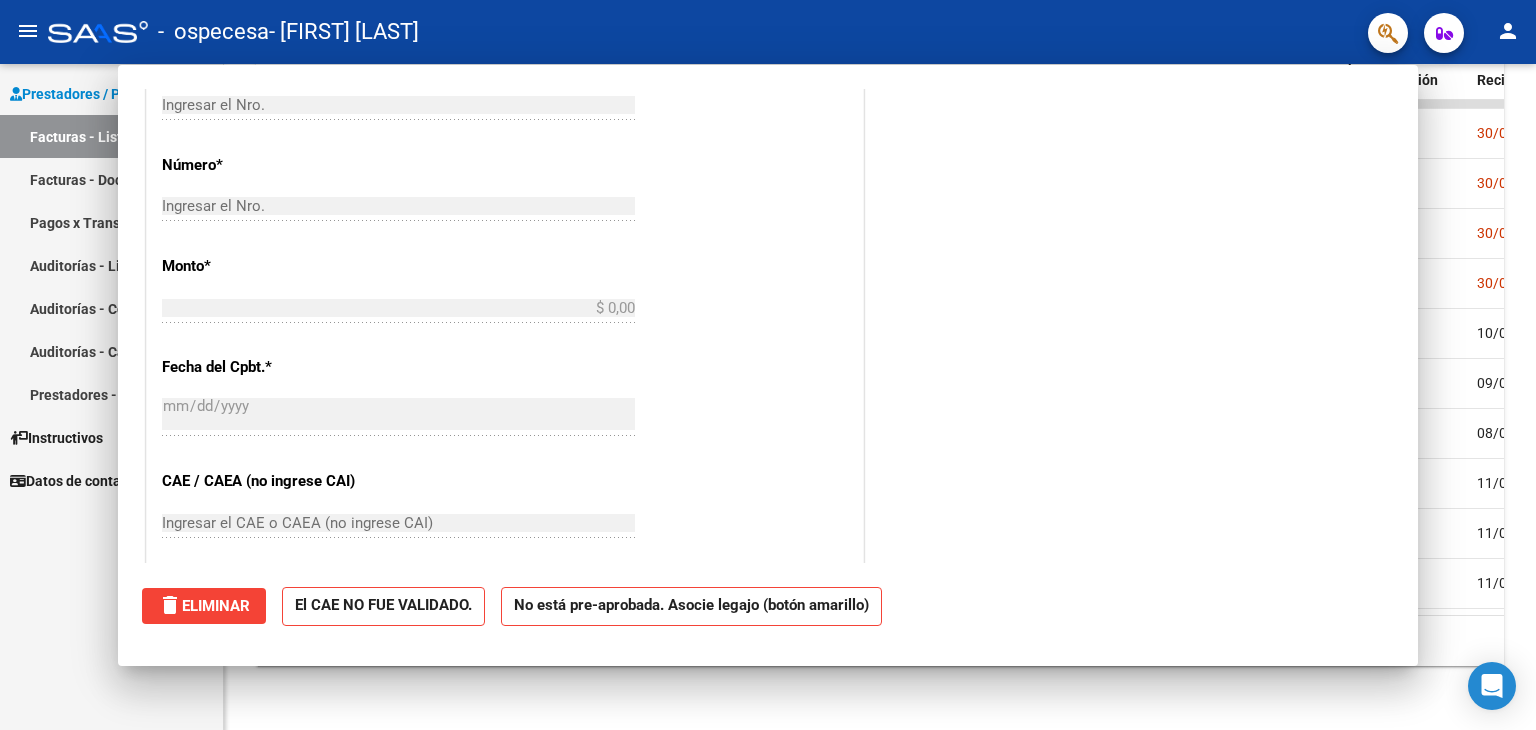 scroll, scrollTop: 0, scrollLeft: 0, axis: both 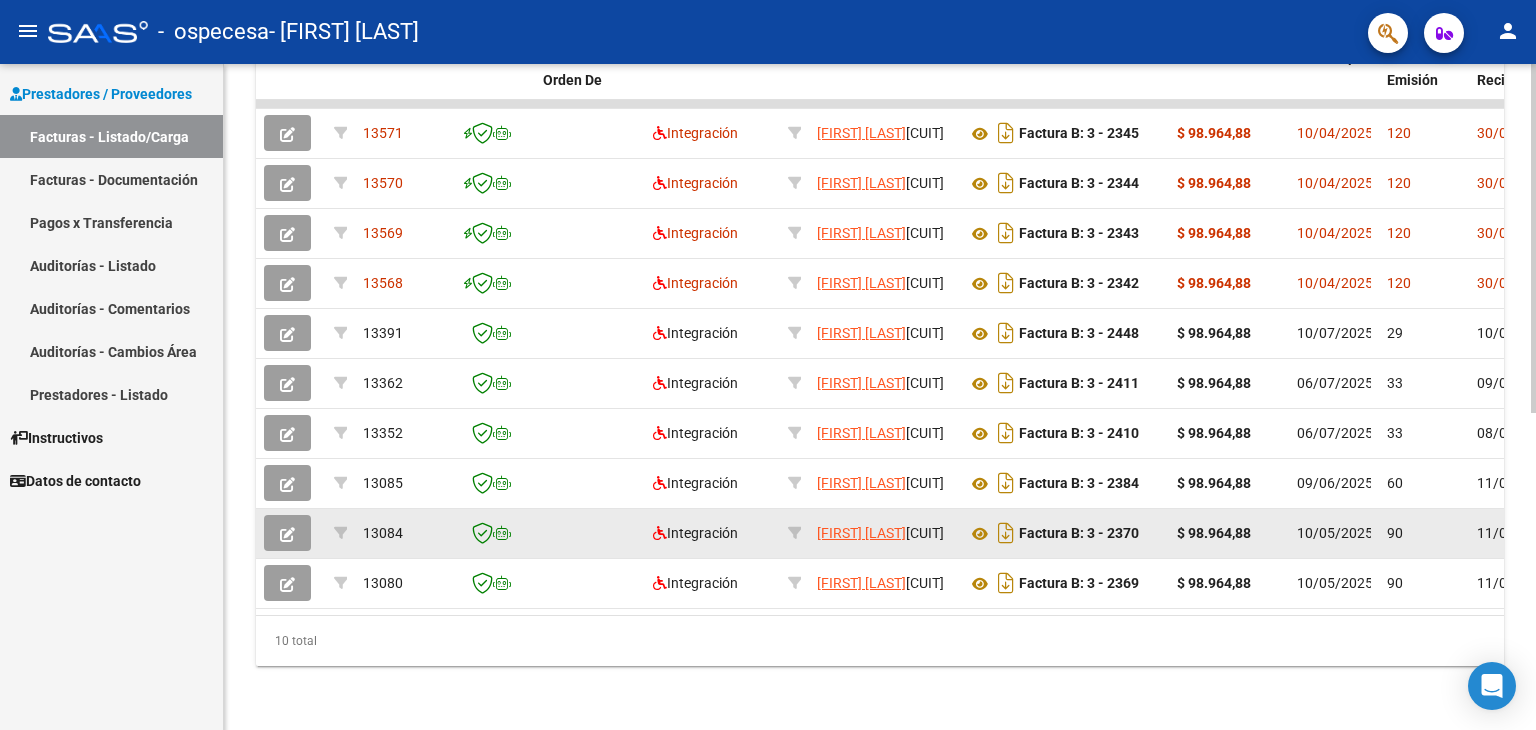 click 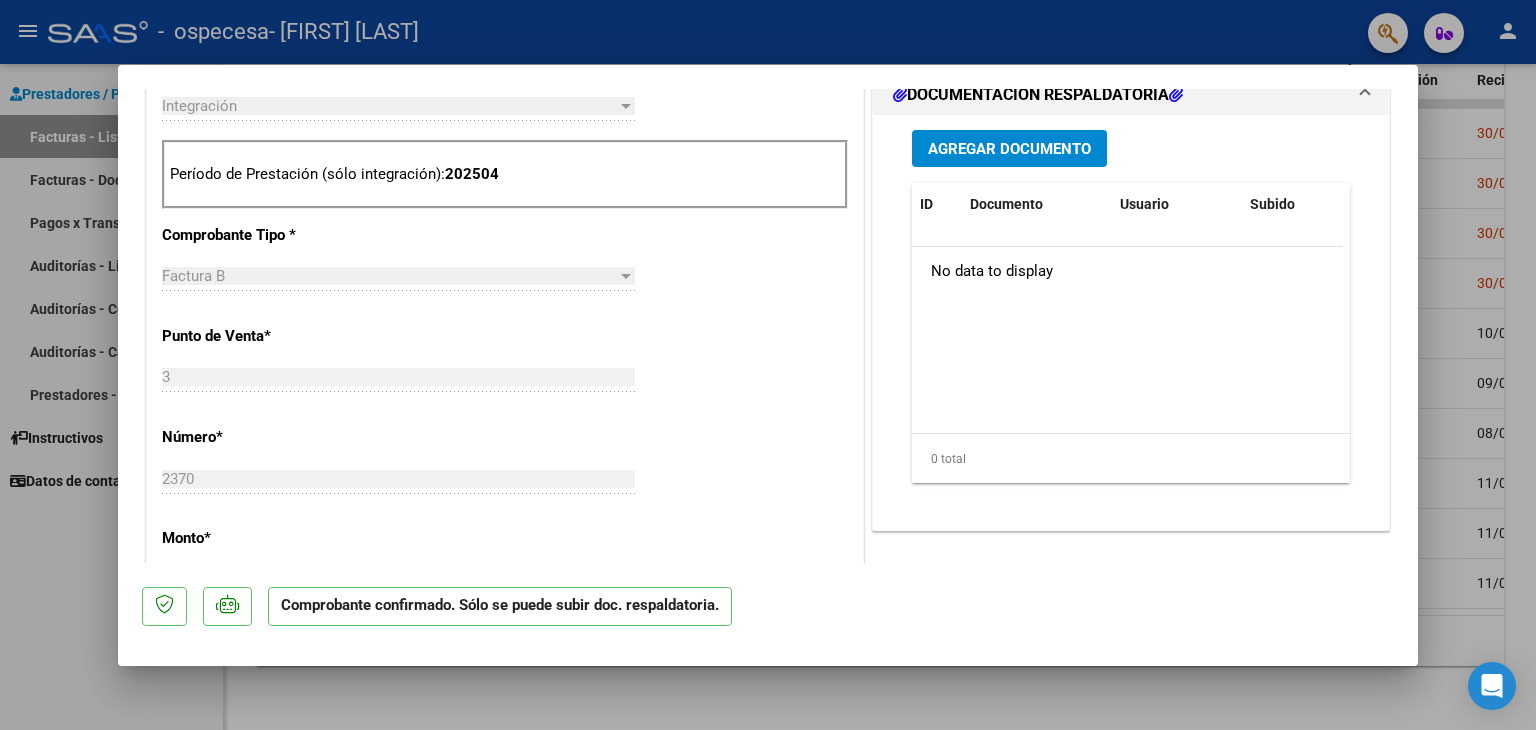scroll, scrollTop: 800, scrollLeft: 0, axis: vertical 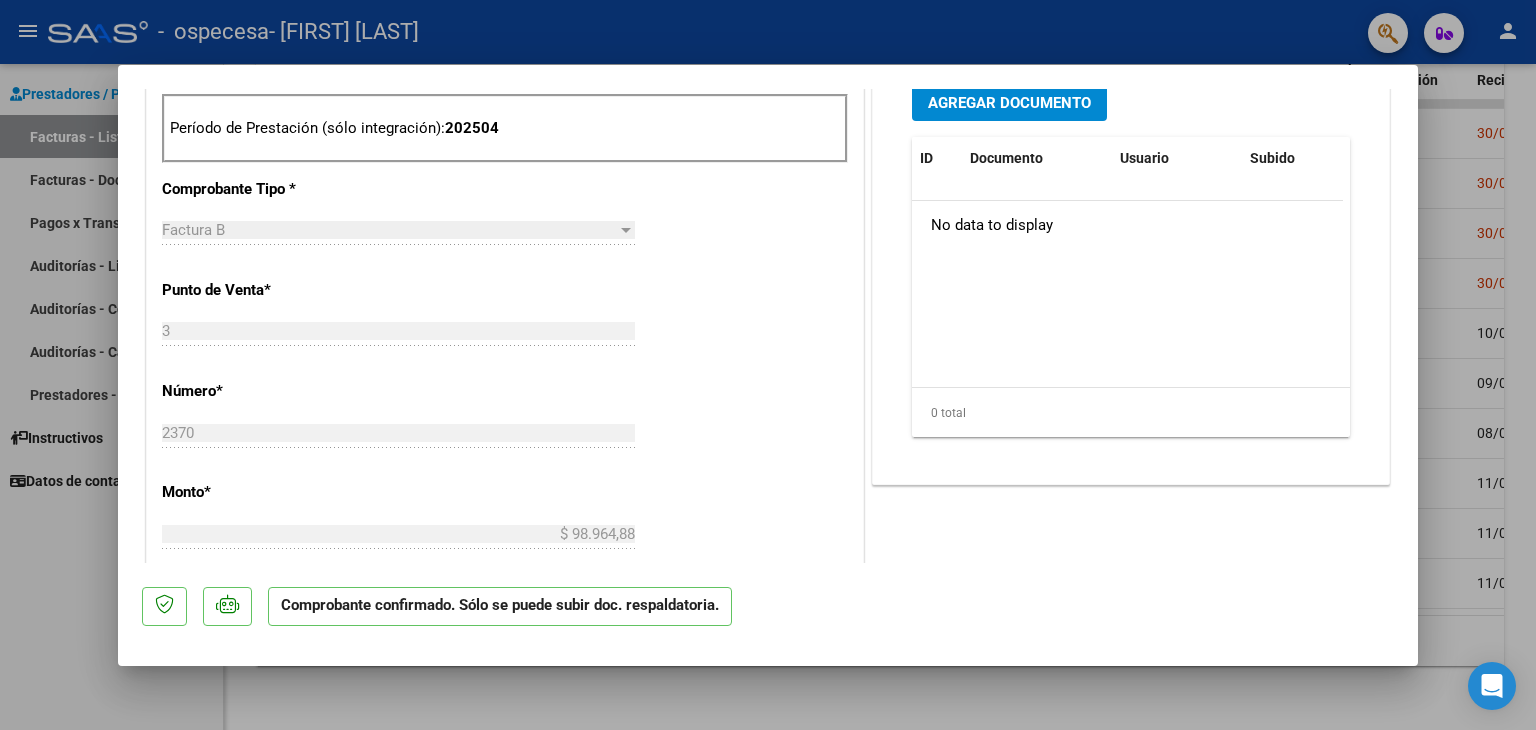 click at bounding box center [768, 365] 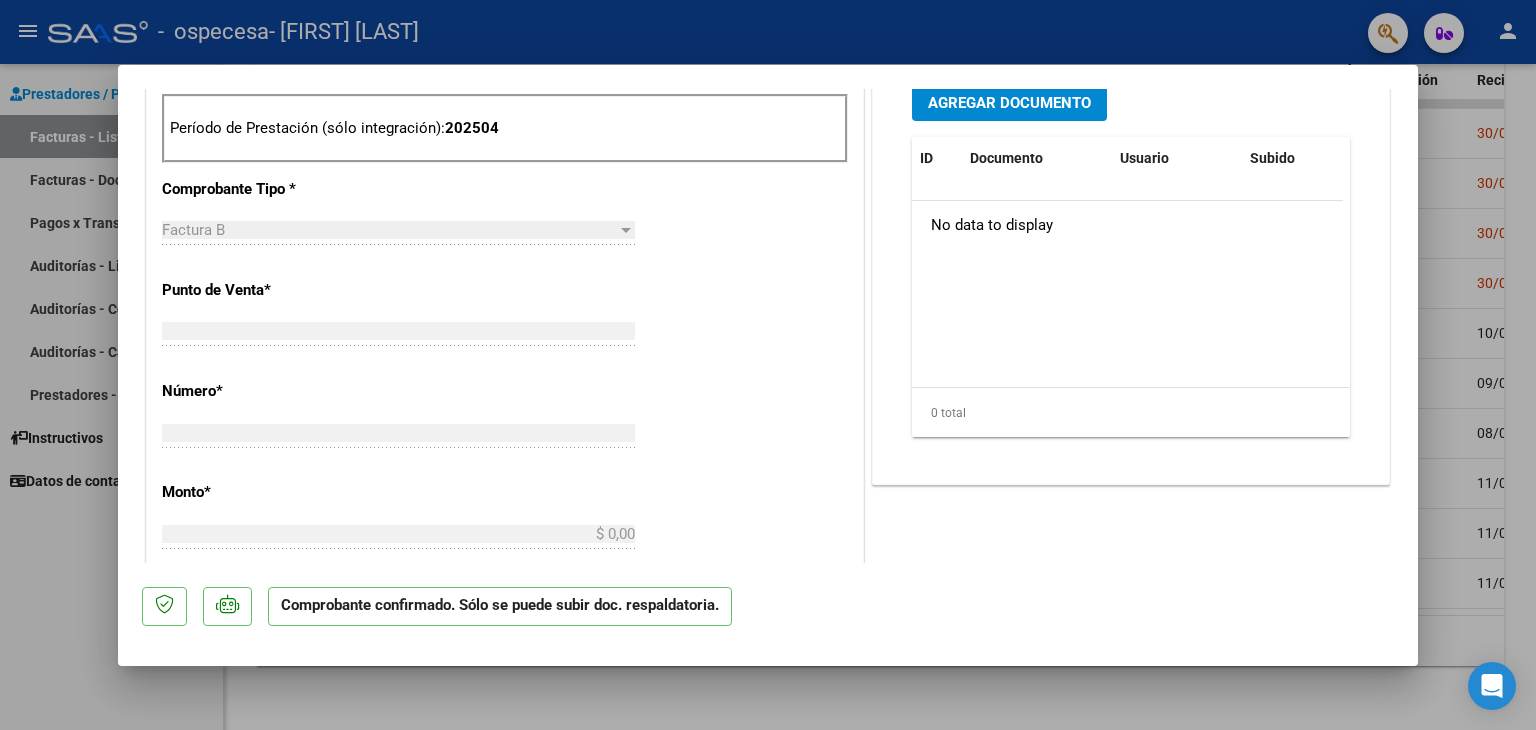 scroll, scrollTop: 0, scrollLeft: 0, axis: both 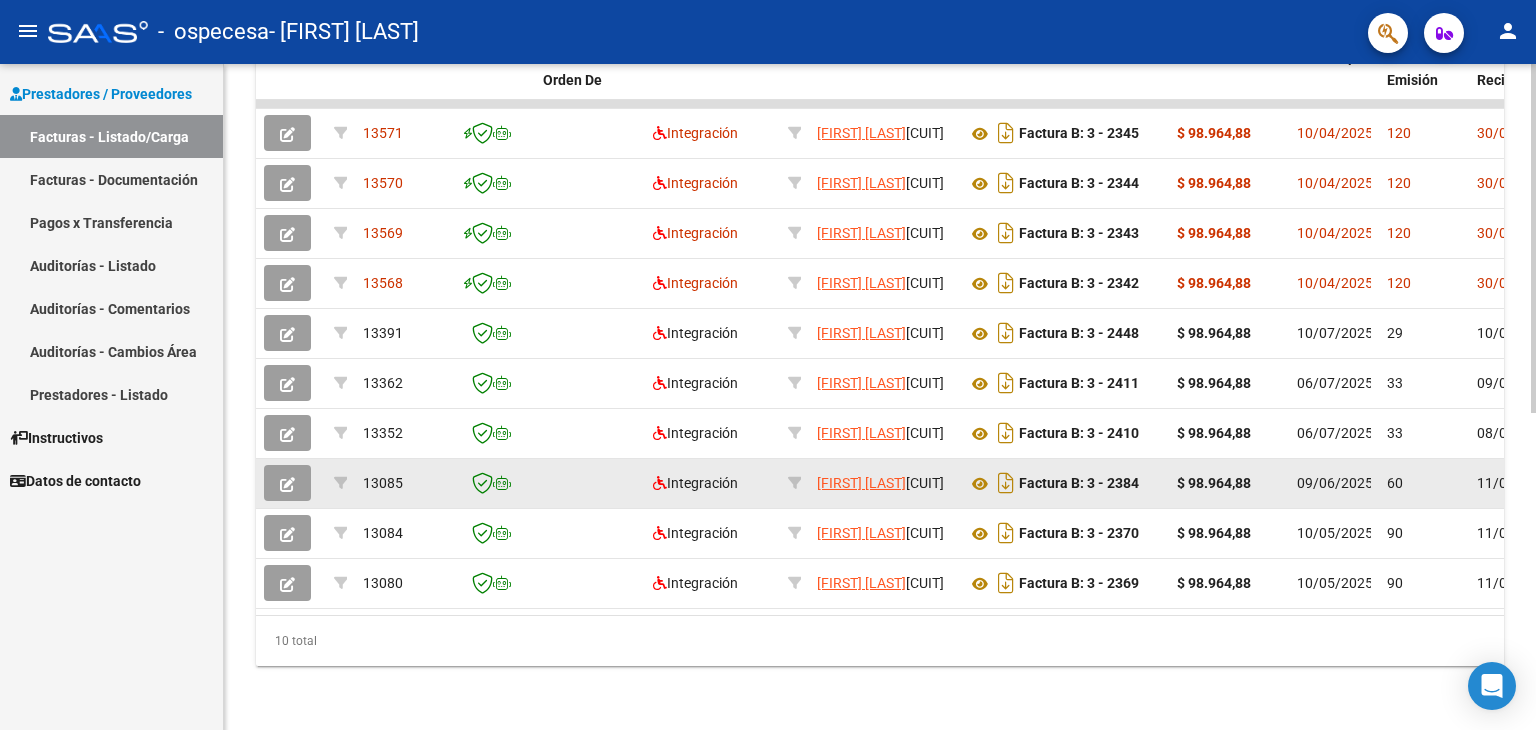 click 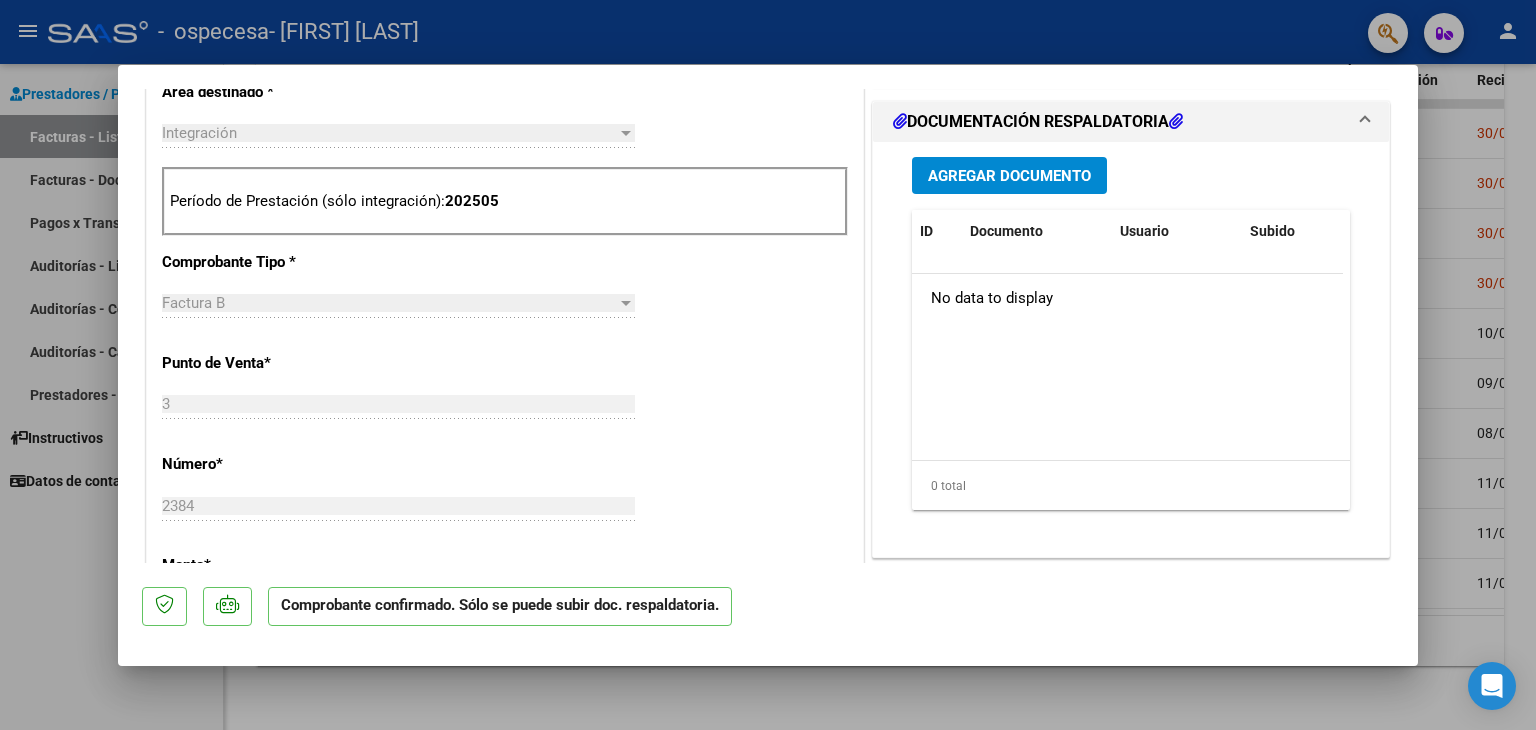 scroll, scrollTop: 800, scrollLeft: 0, axis: vertical 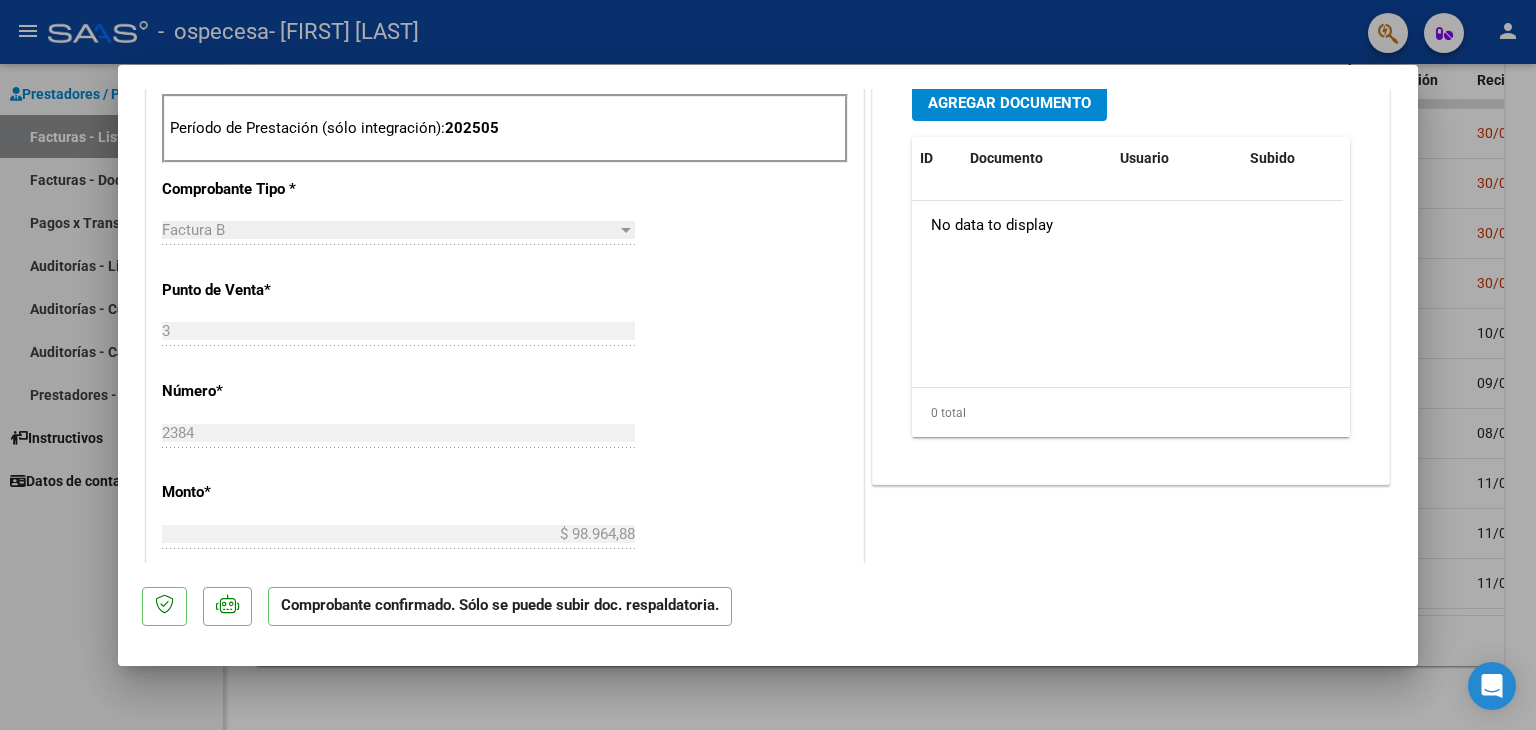 click at bounding box center (768, 365) 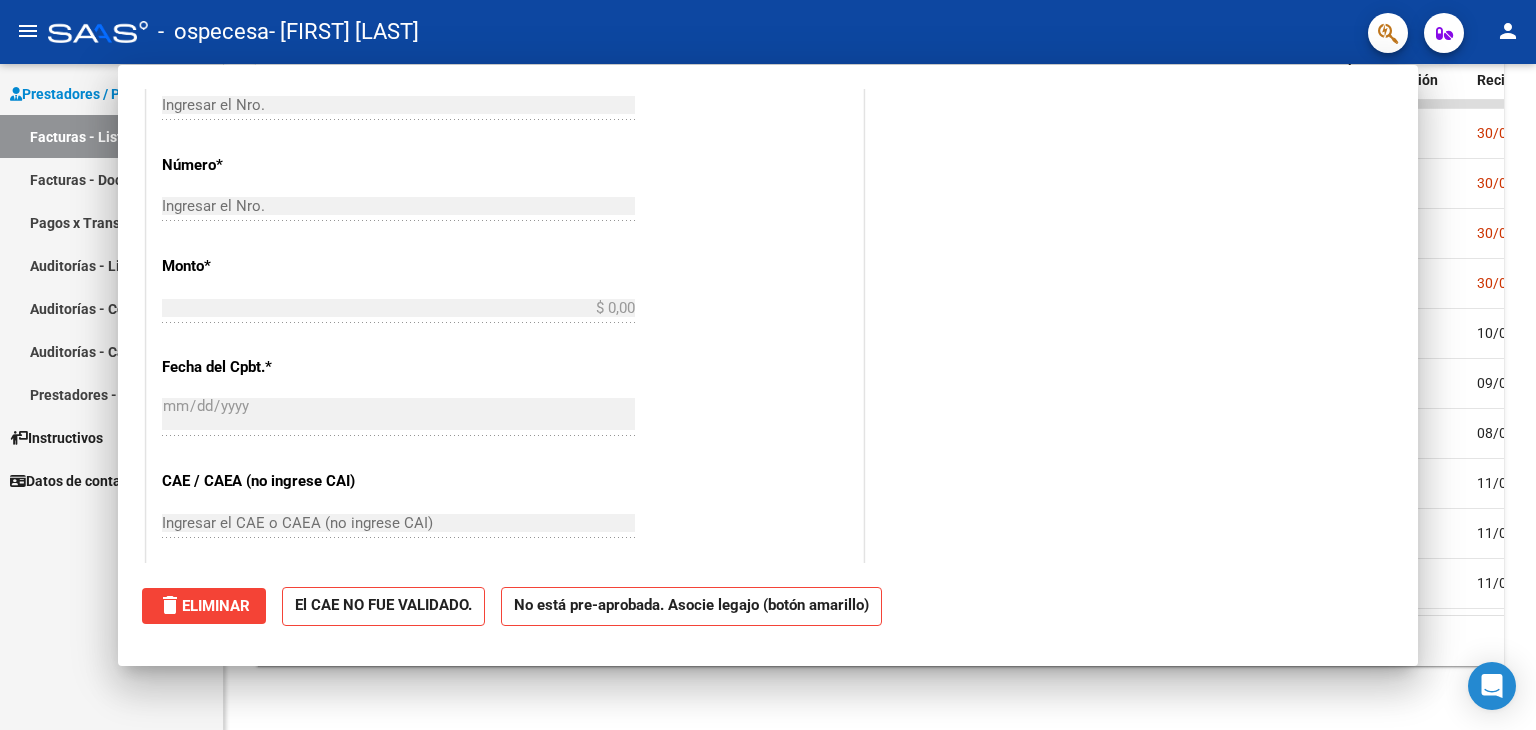 scroll, scrollTop: 502, scrollLeft: 0, axis: vertical 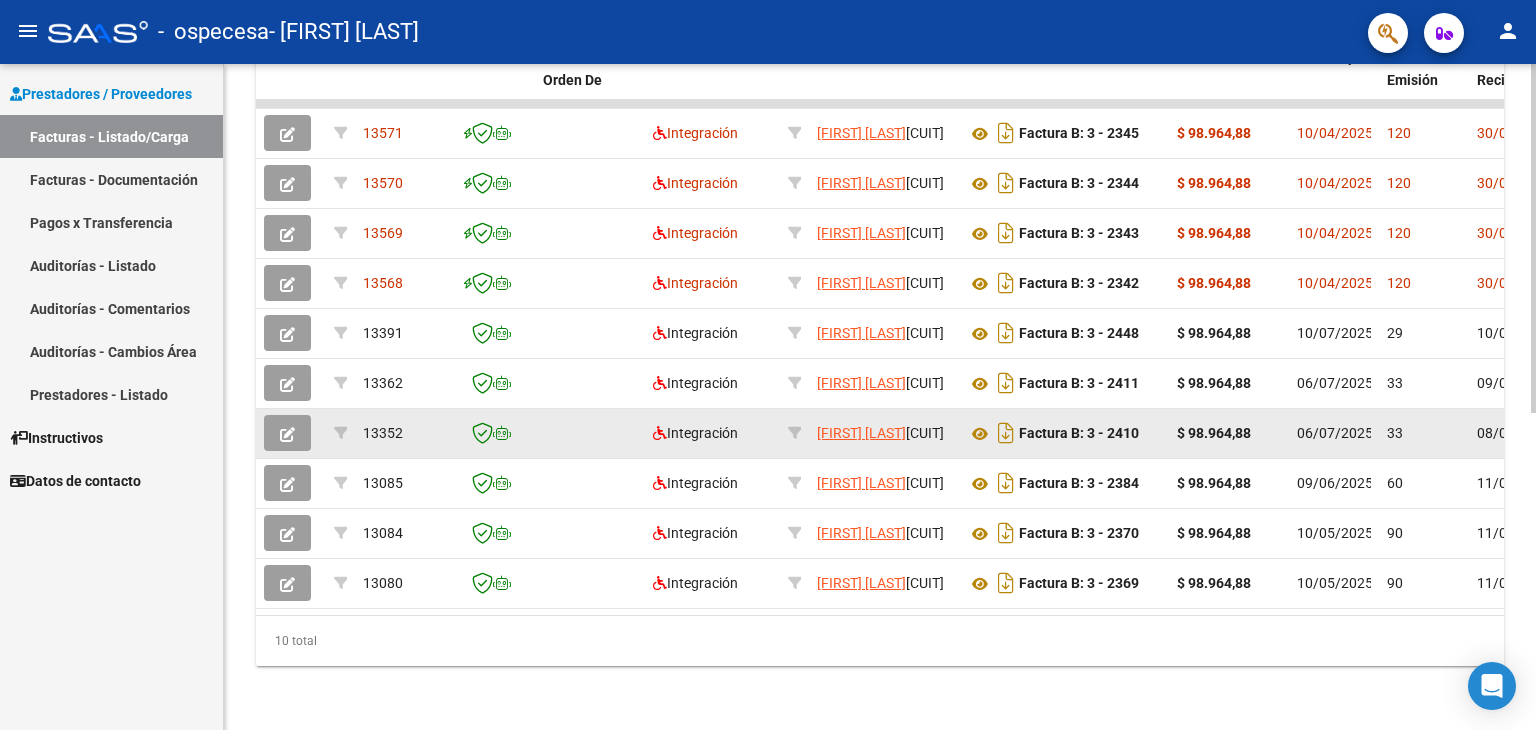 click 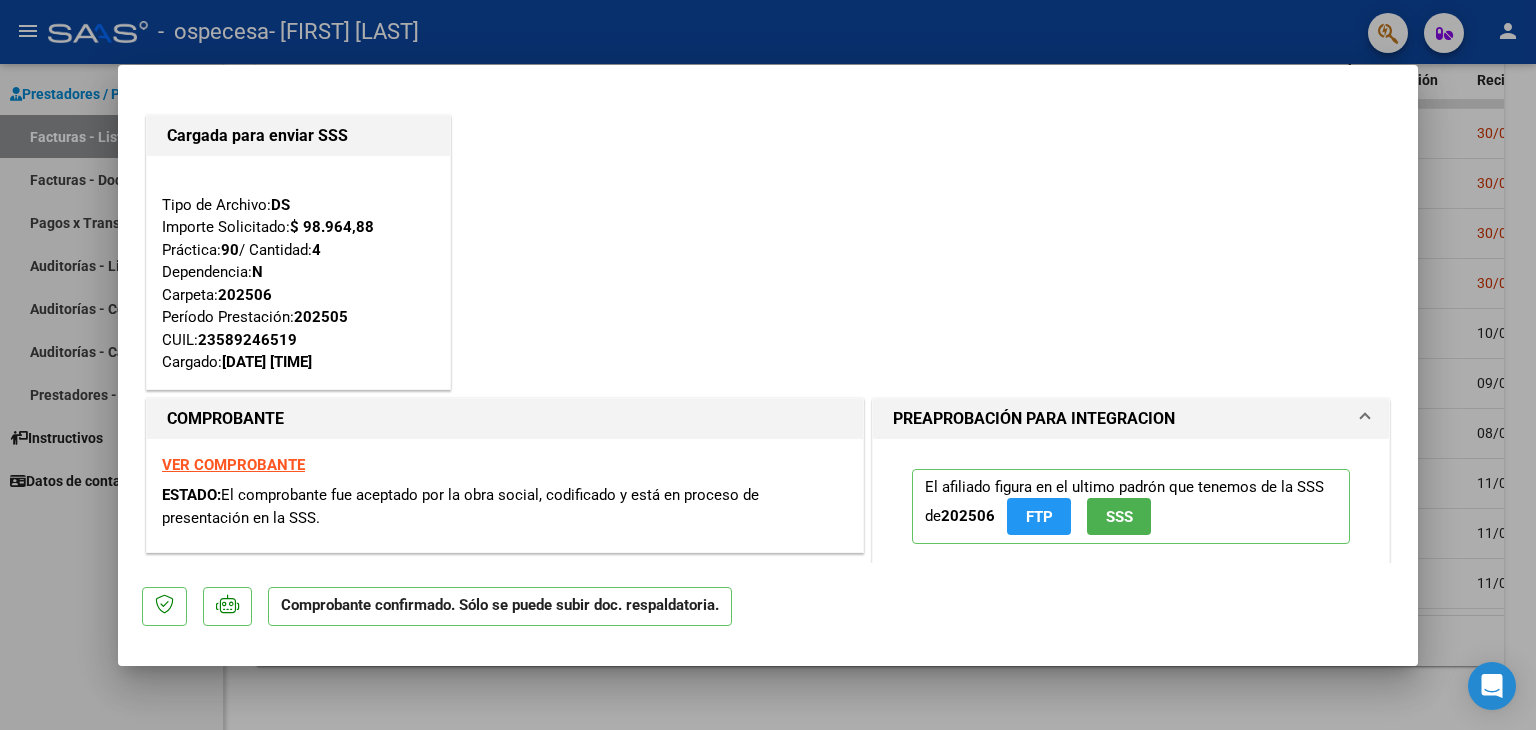 click at bounding box center [768, 365] 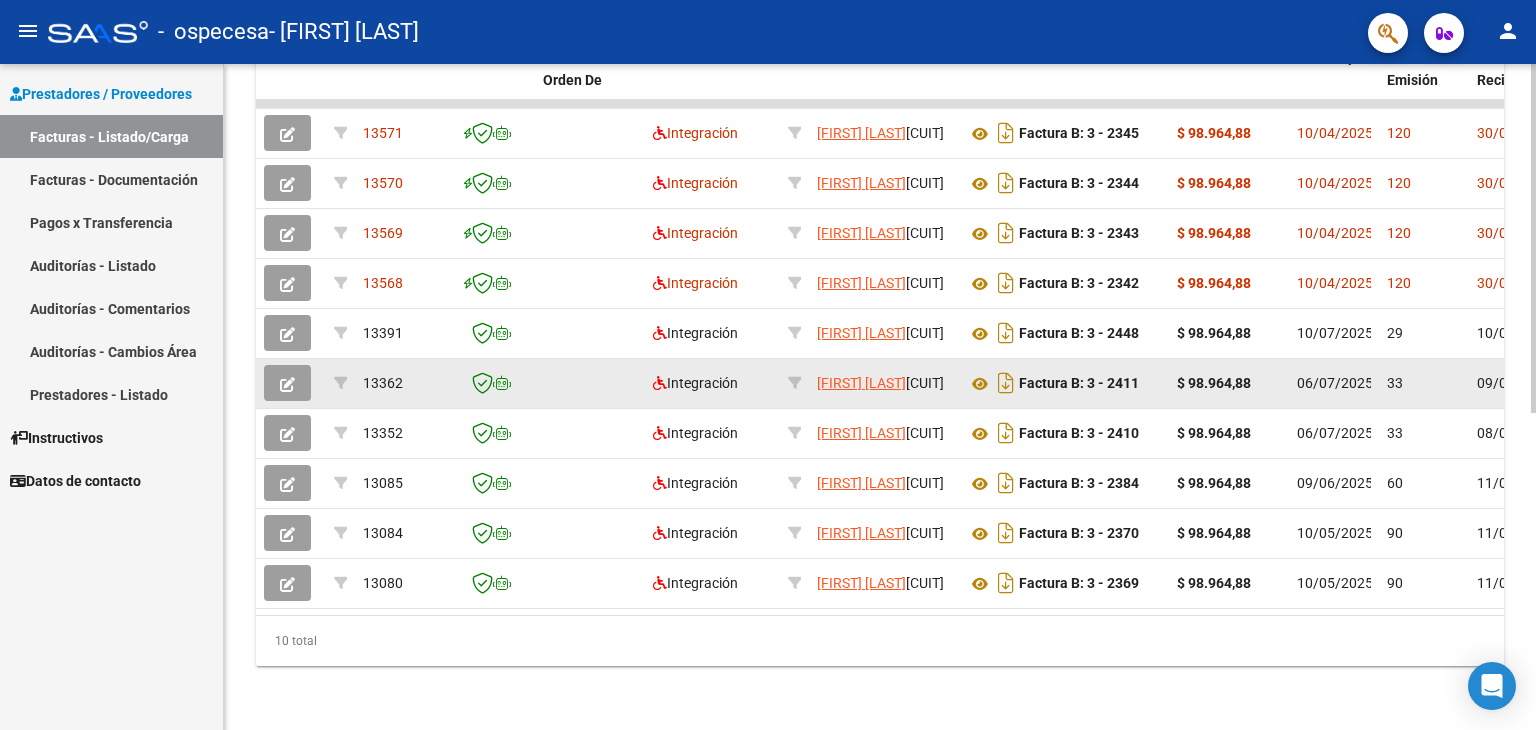 click 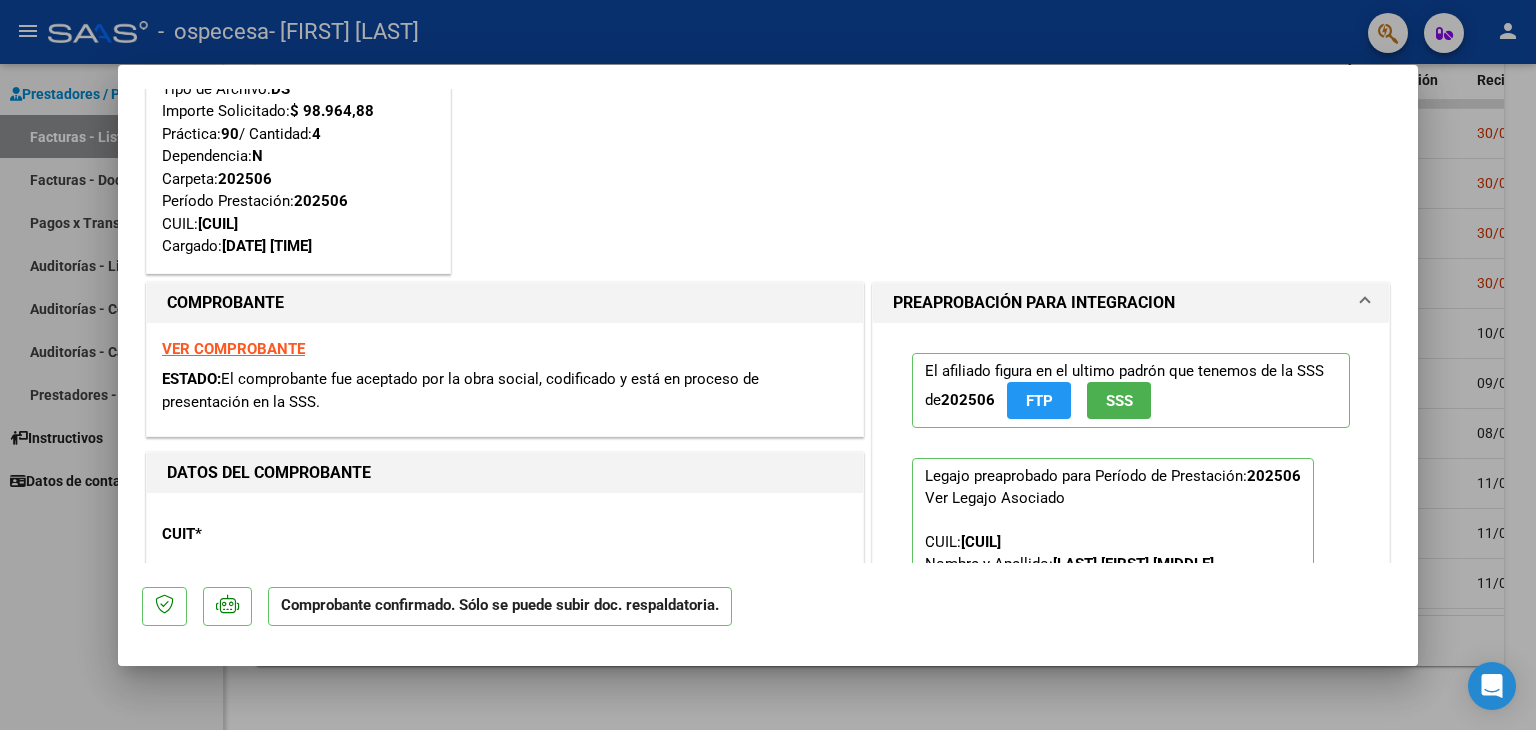scroll, scrollTop: 0, scrollLeft: 0, axis: both 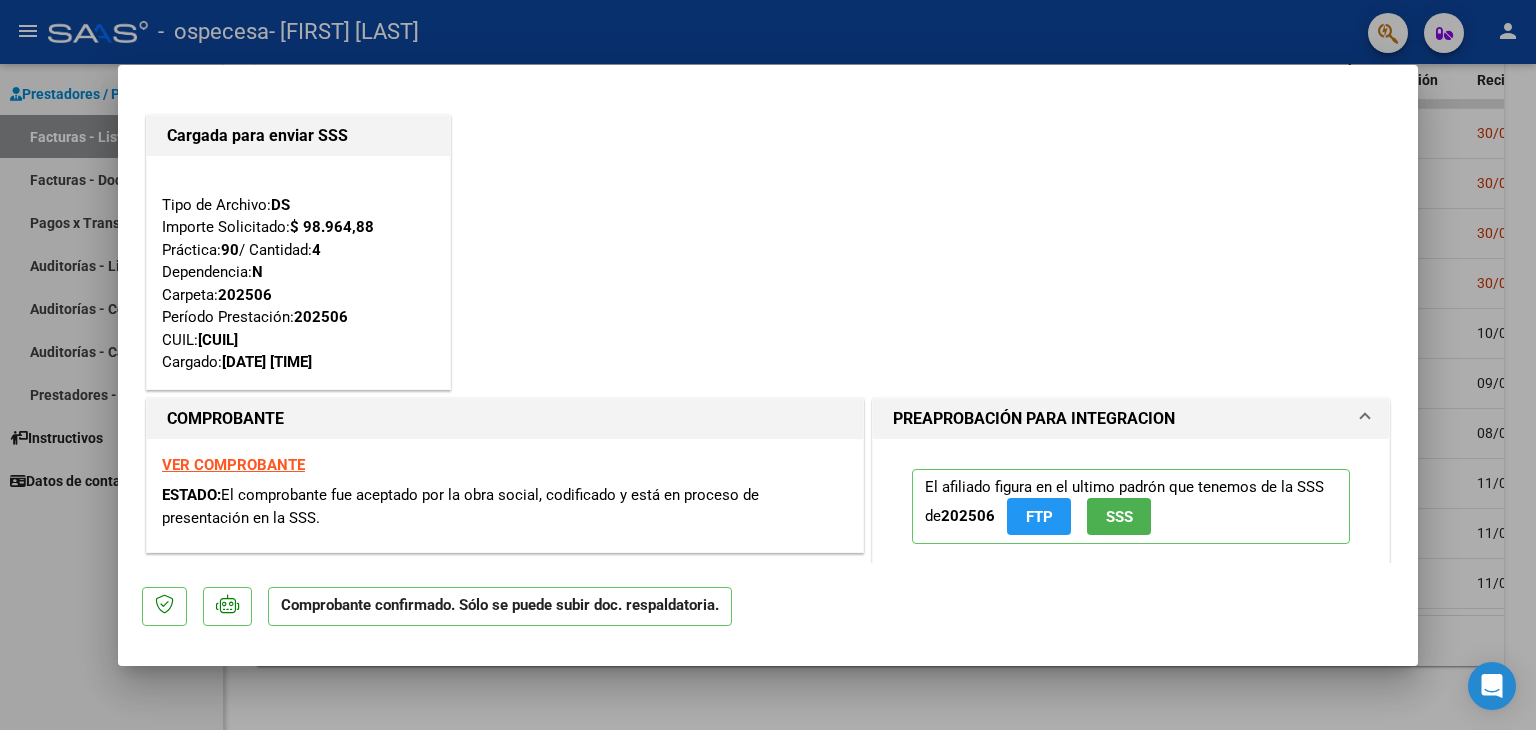 click at bounding box center (768, 365) 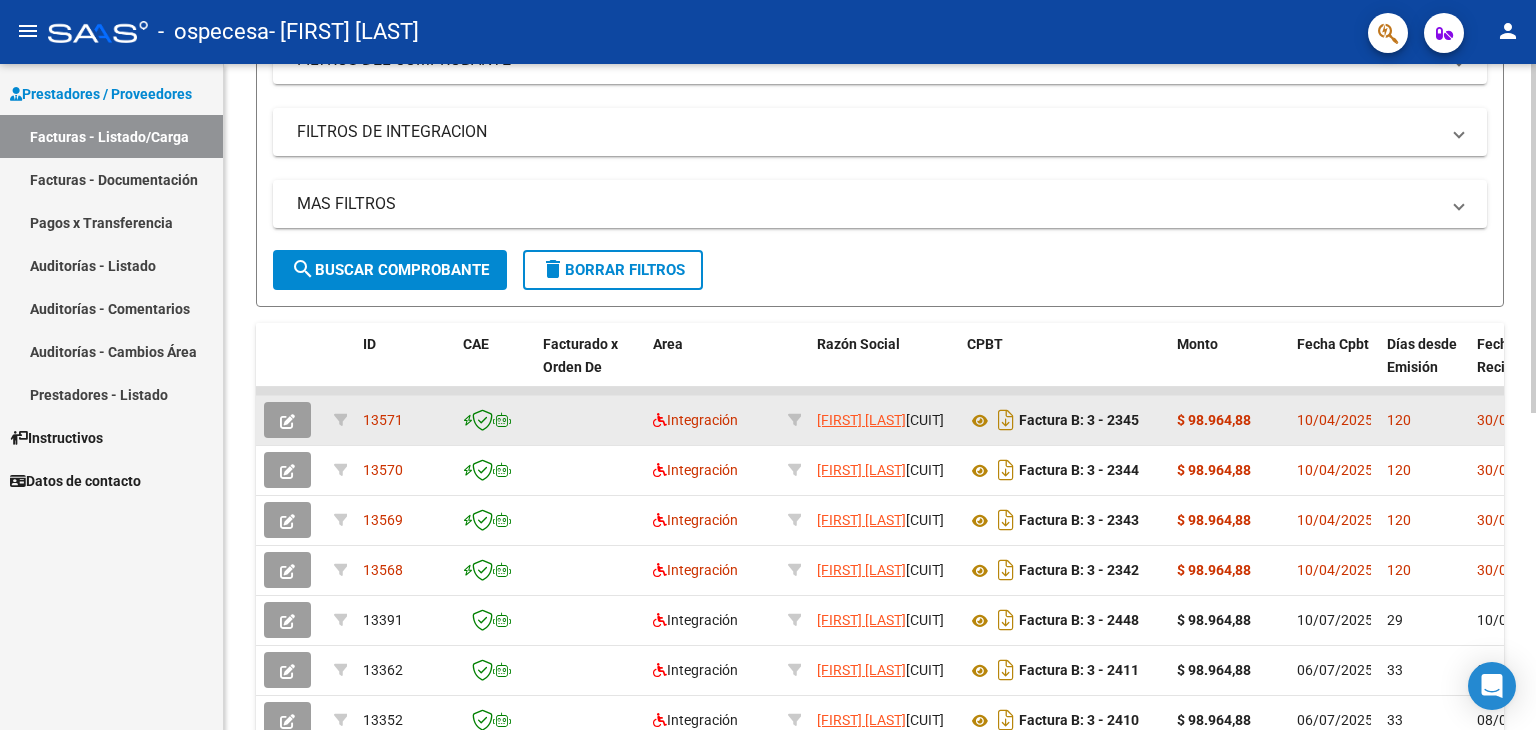 scroll, scrollTop: 404, scrollLeft: 0, axis: vertical 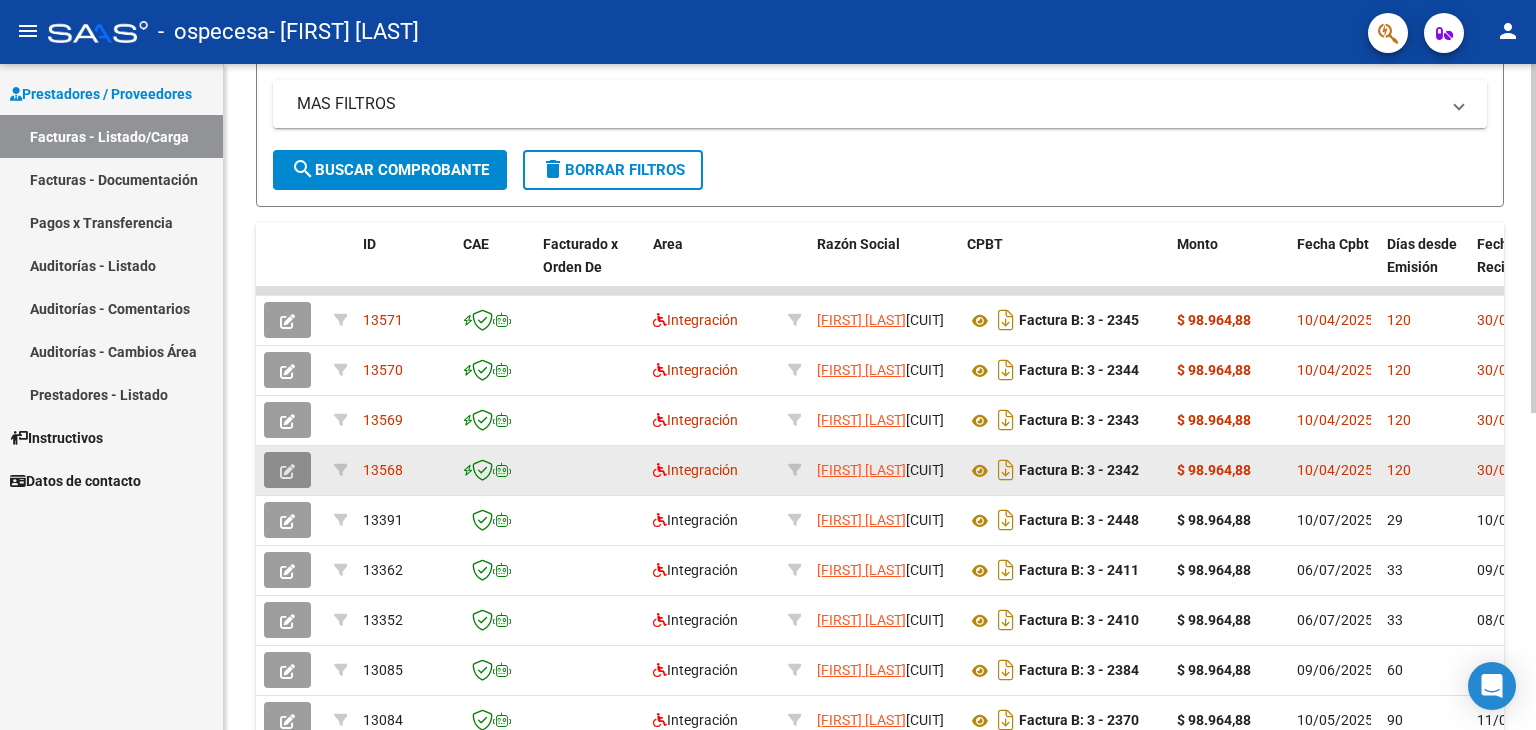 click 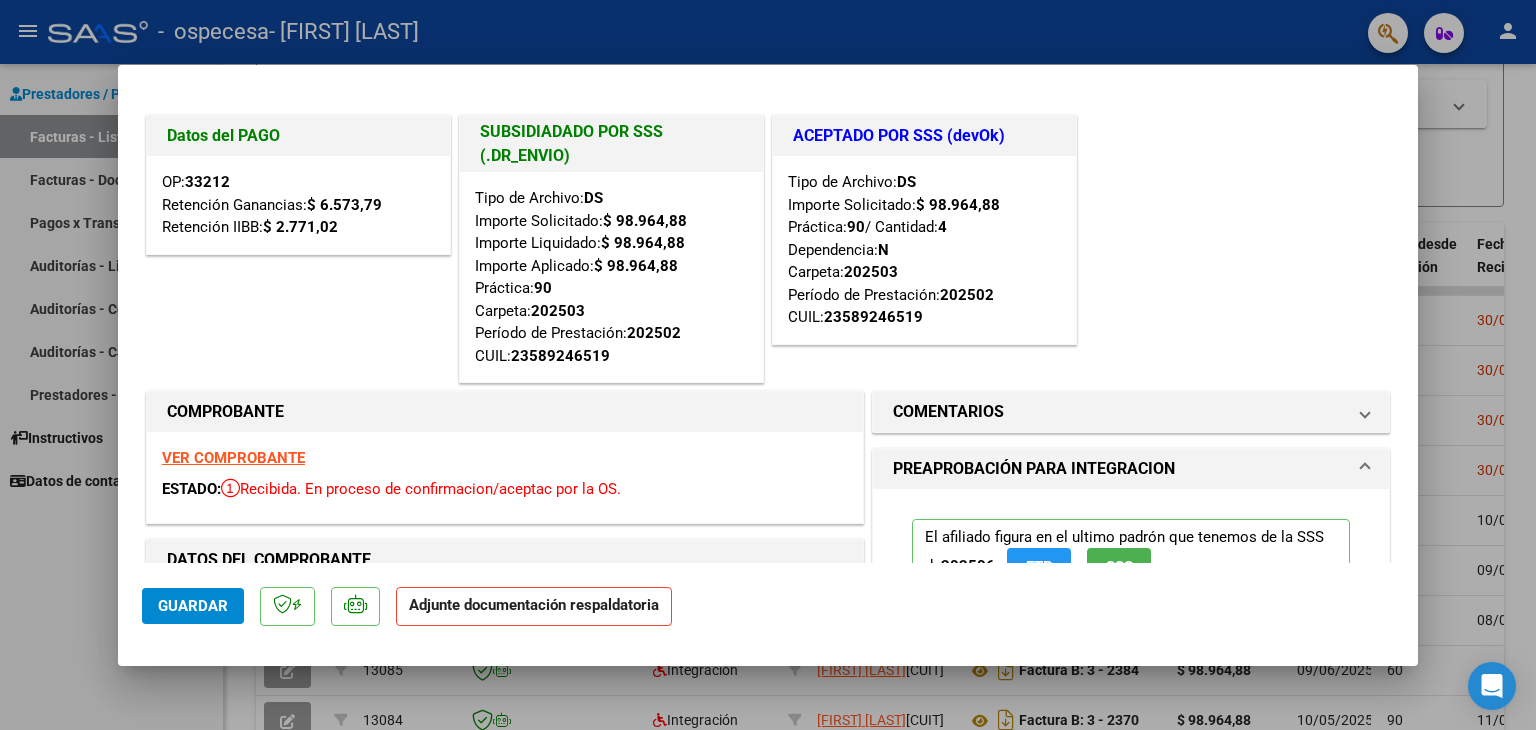 click at bounding box center (768, 365) 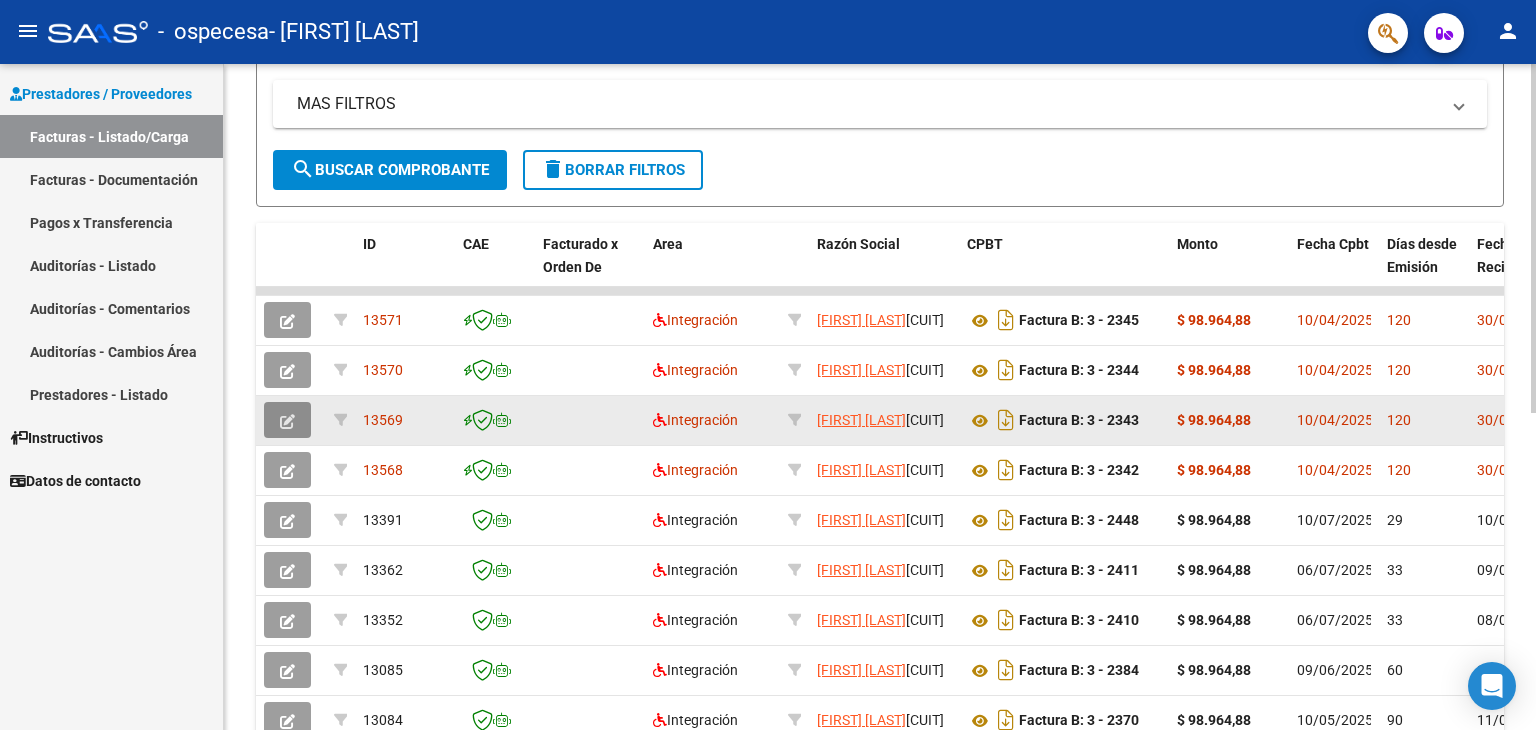 click 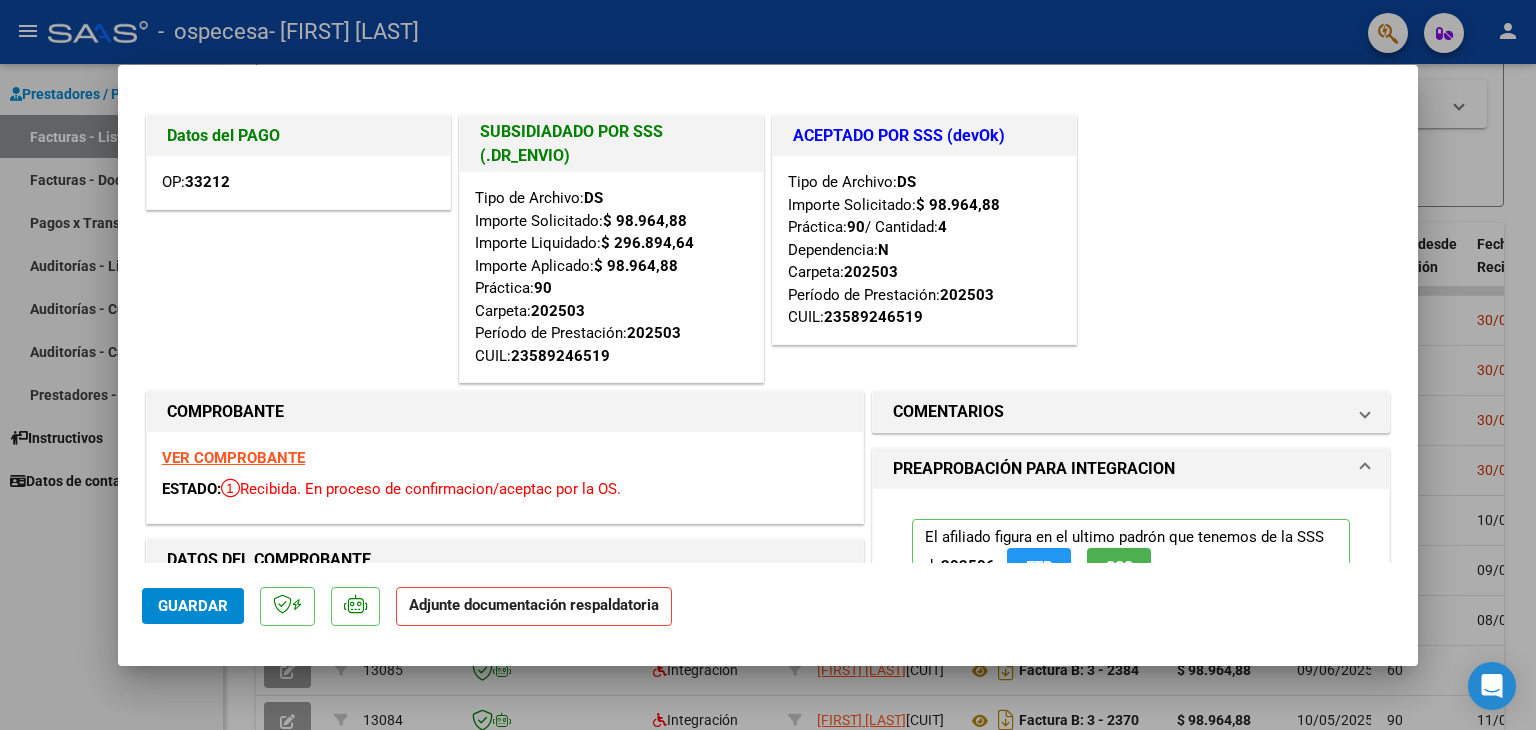 click at bounding box center (768, 365) 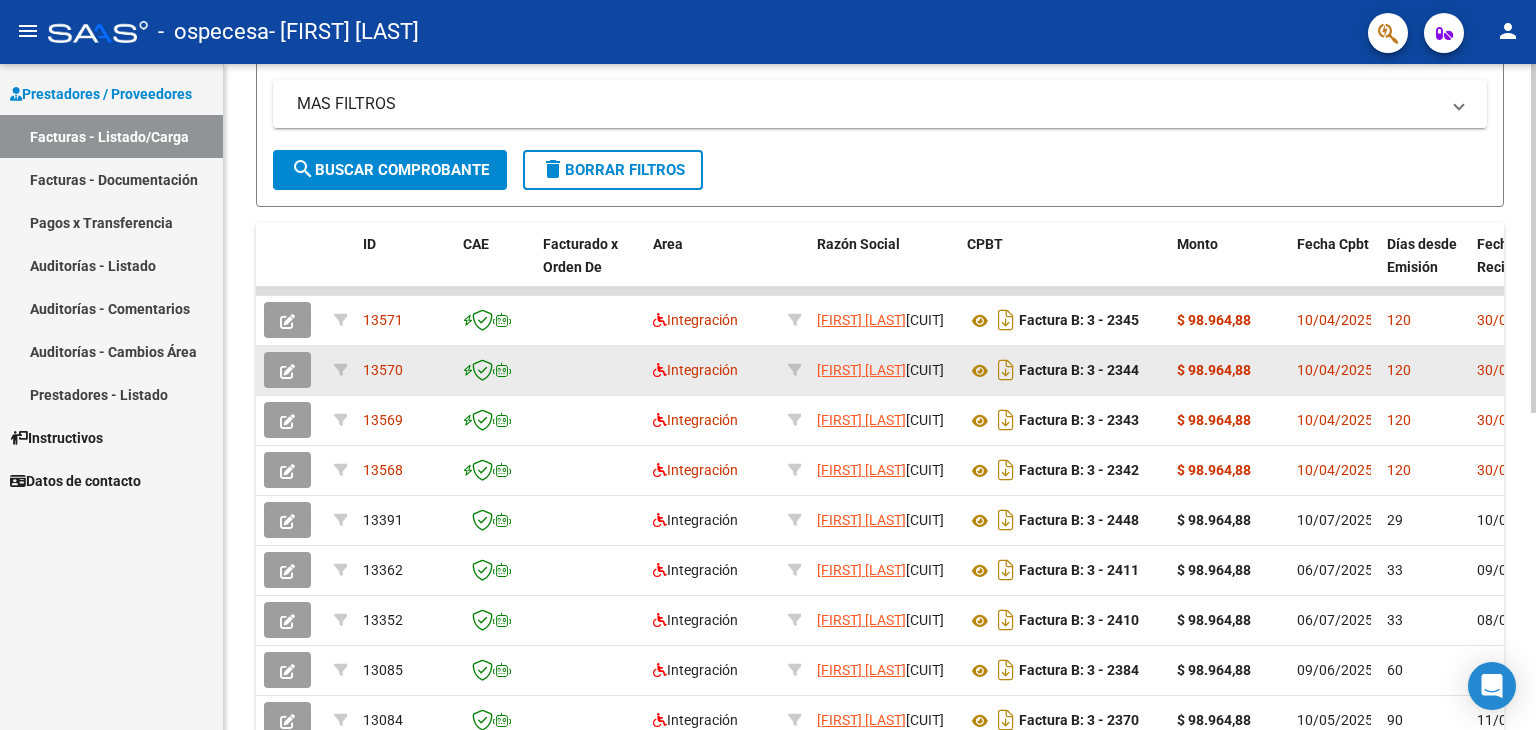 click 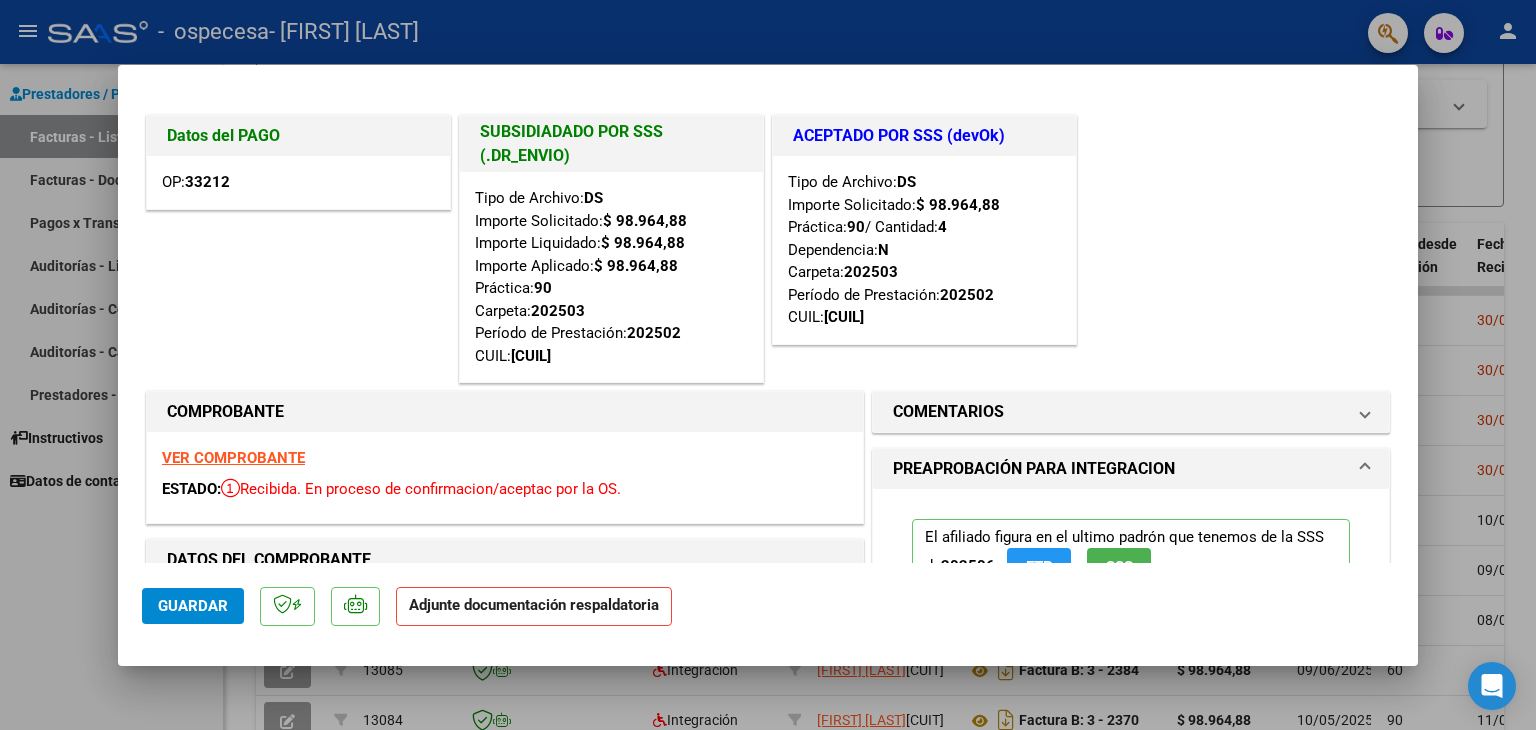 click at bounding box center [768, 365] 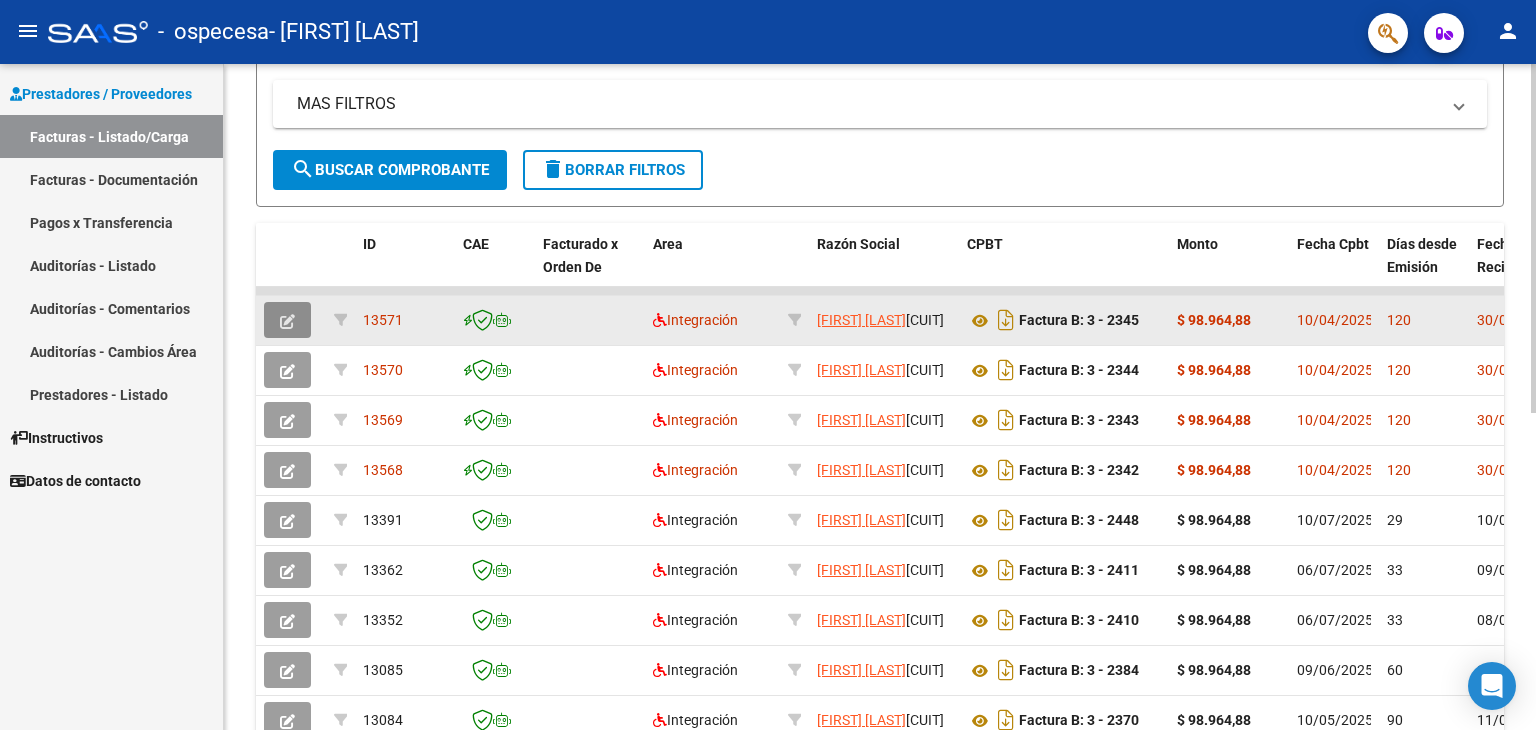 click 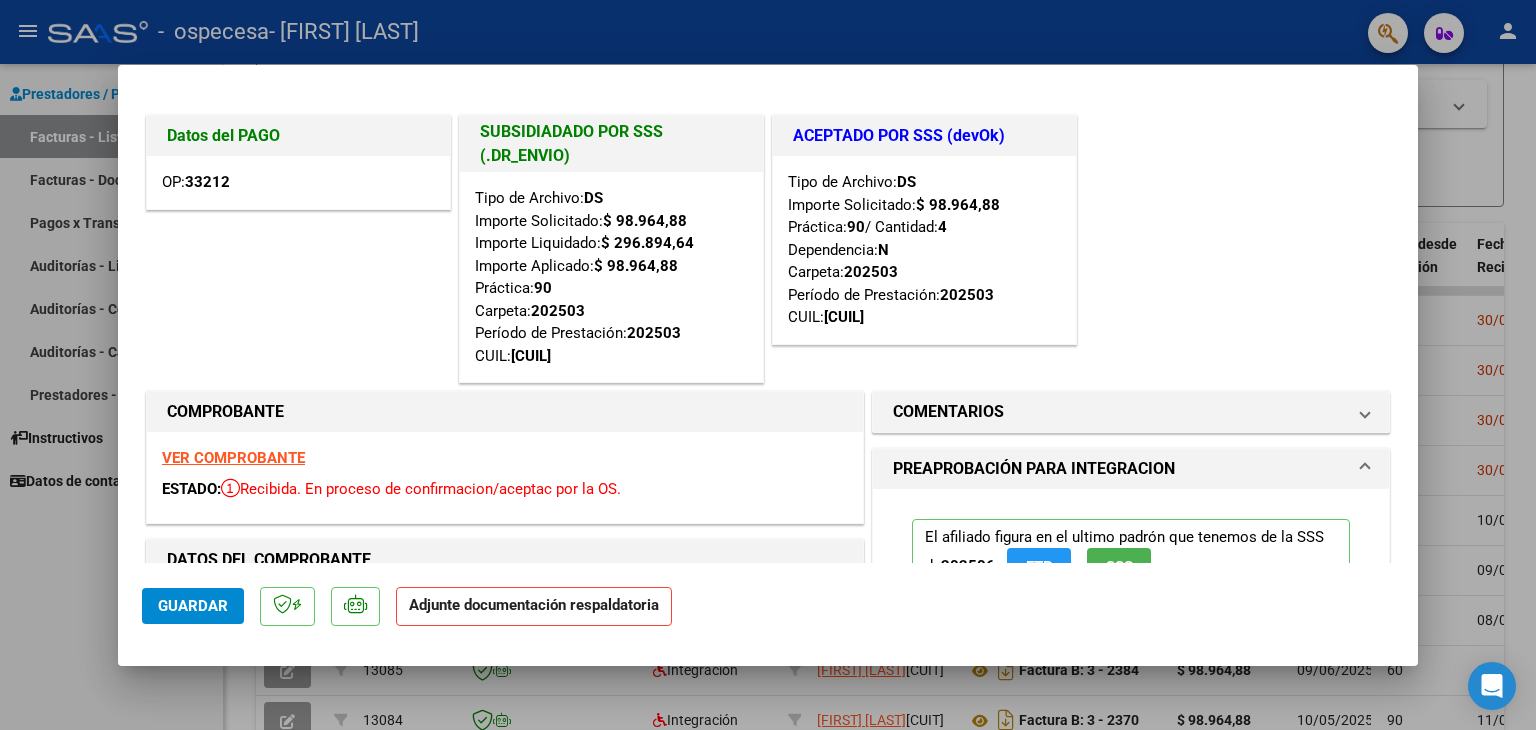 click at bounding box center (768, 365) 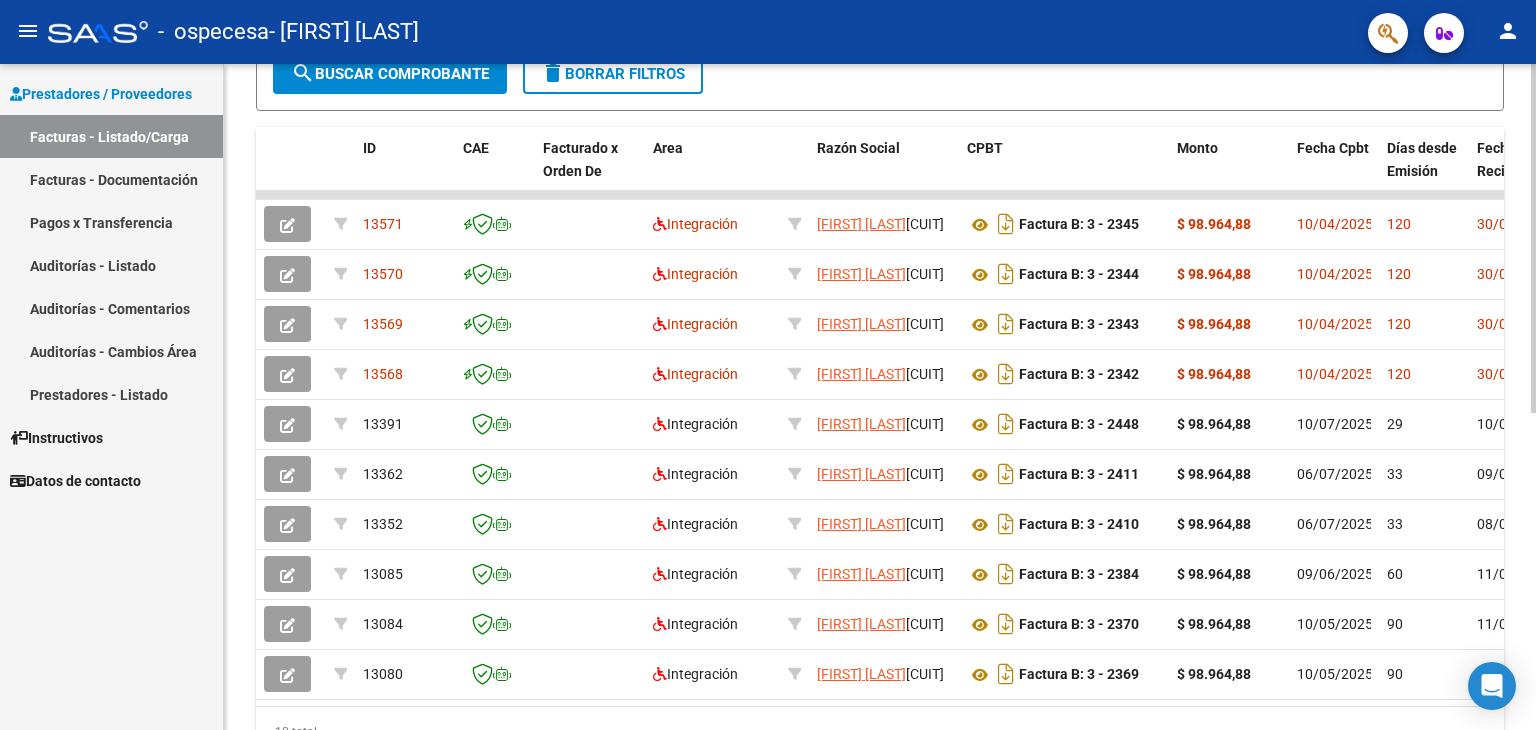 scroll, scrollTop: 604, scrollLeft: 0, axis: vertical 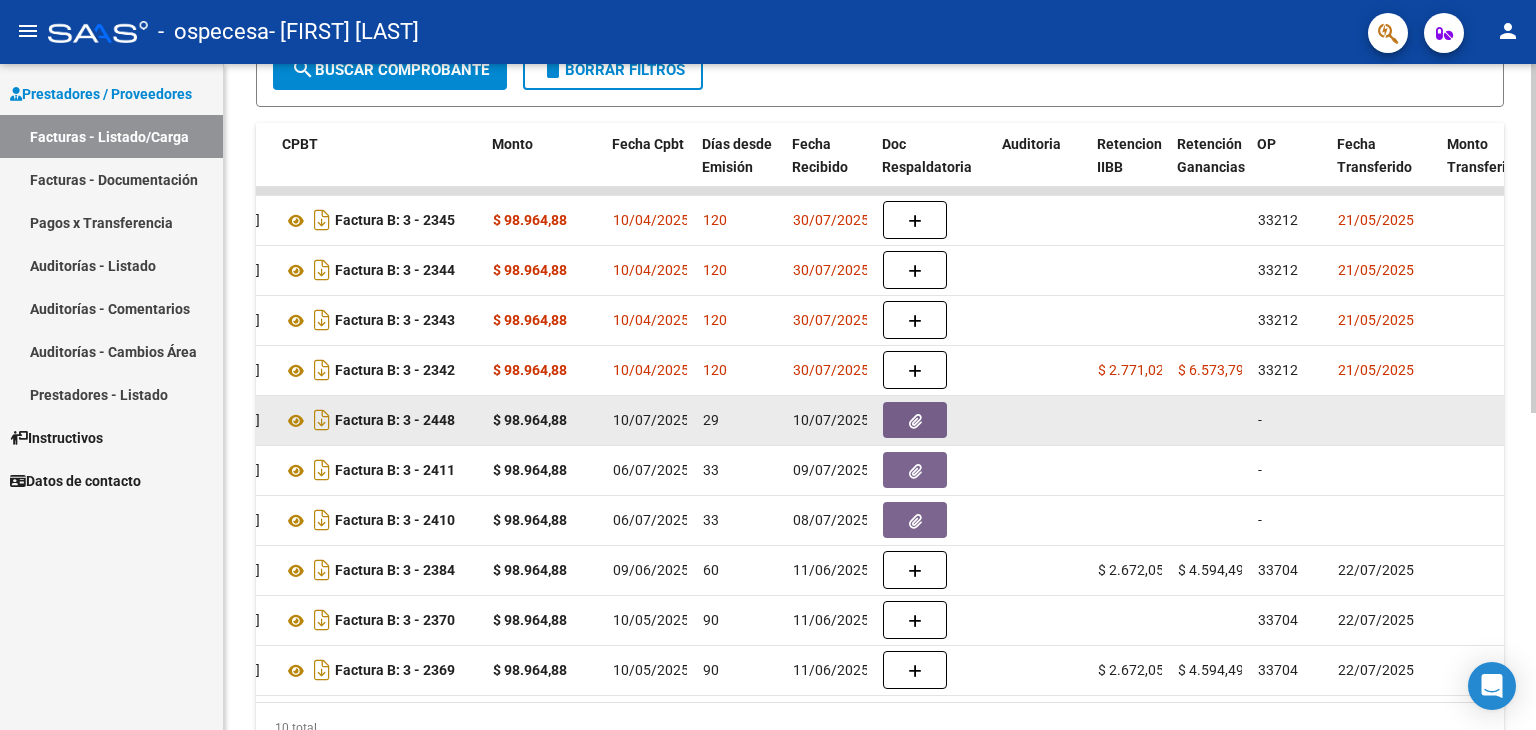 click 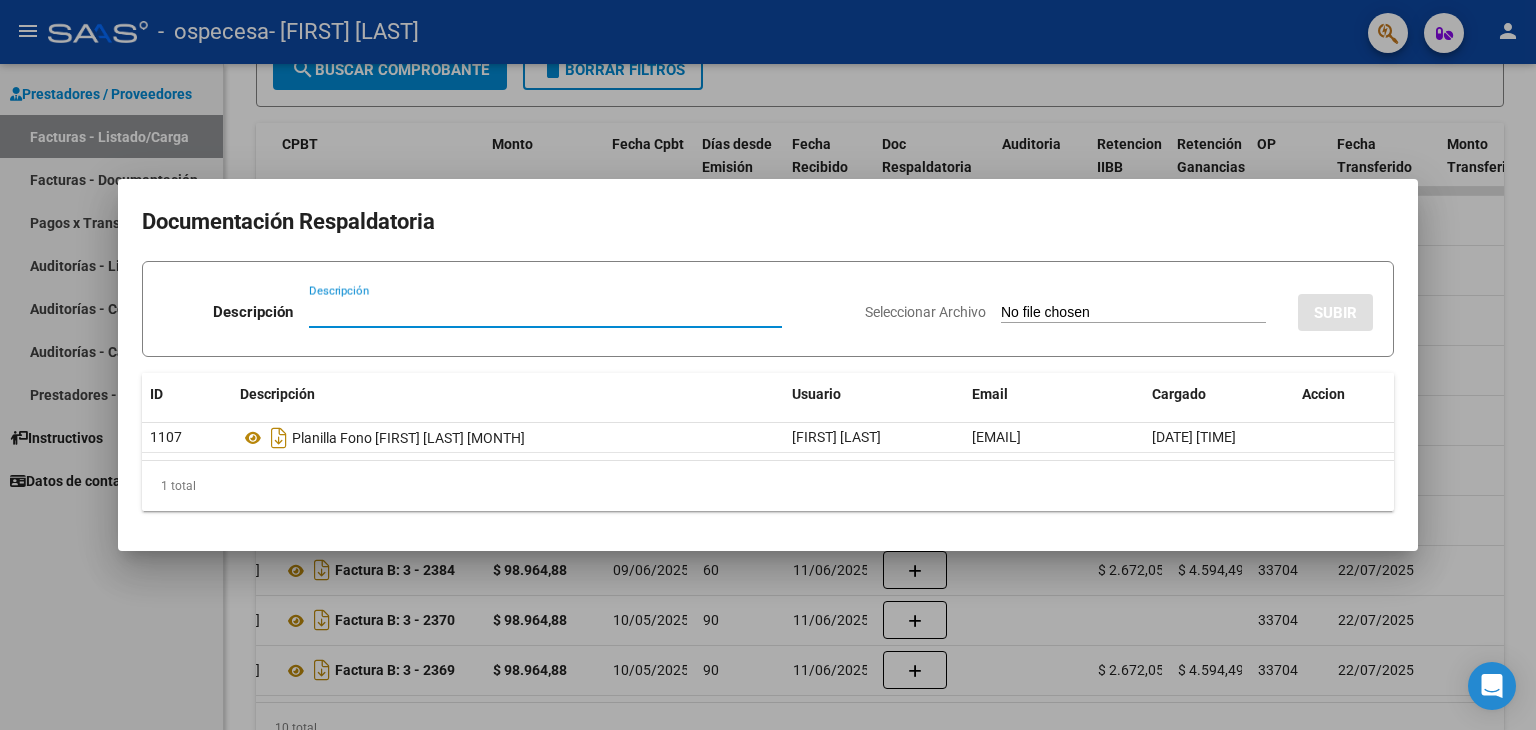 click at bounding box center (768, 365) 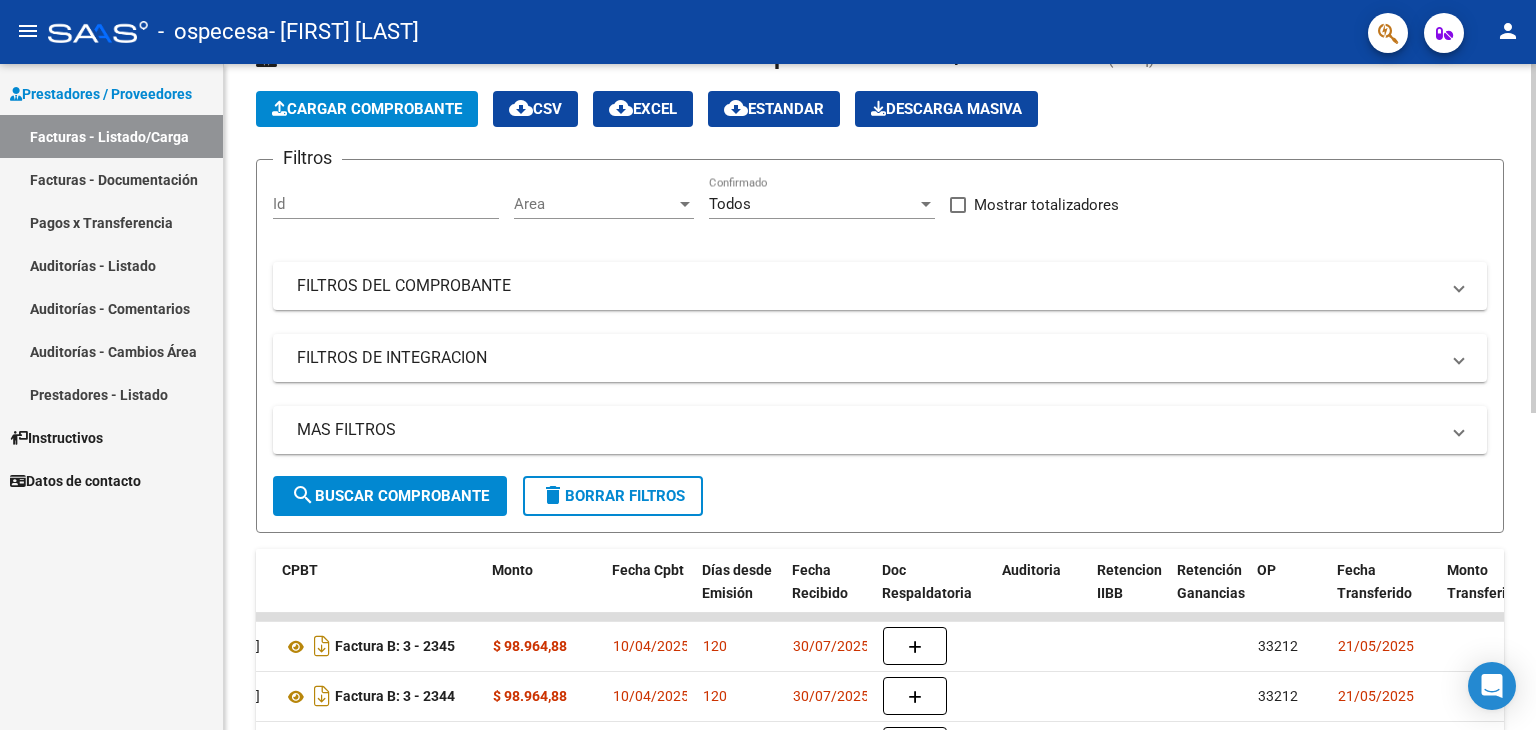 scroll, scrollTop: 4, scrollLeft: 0, axis: vertical 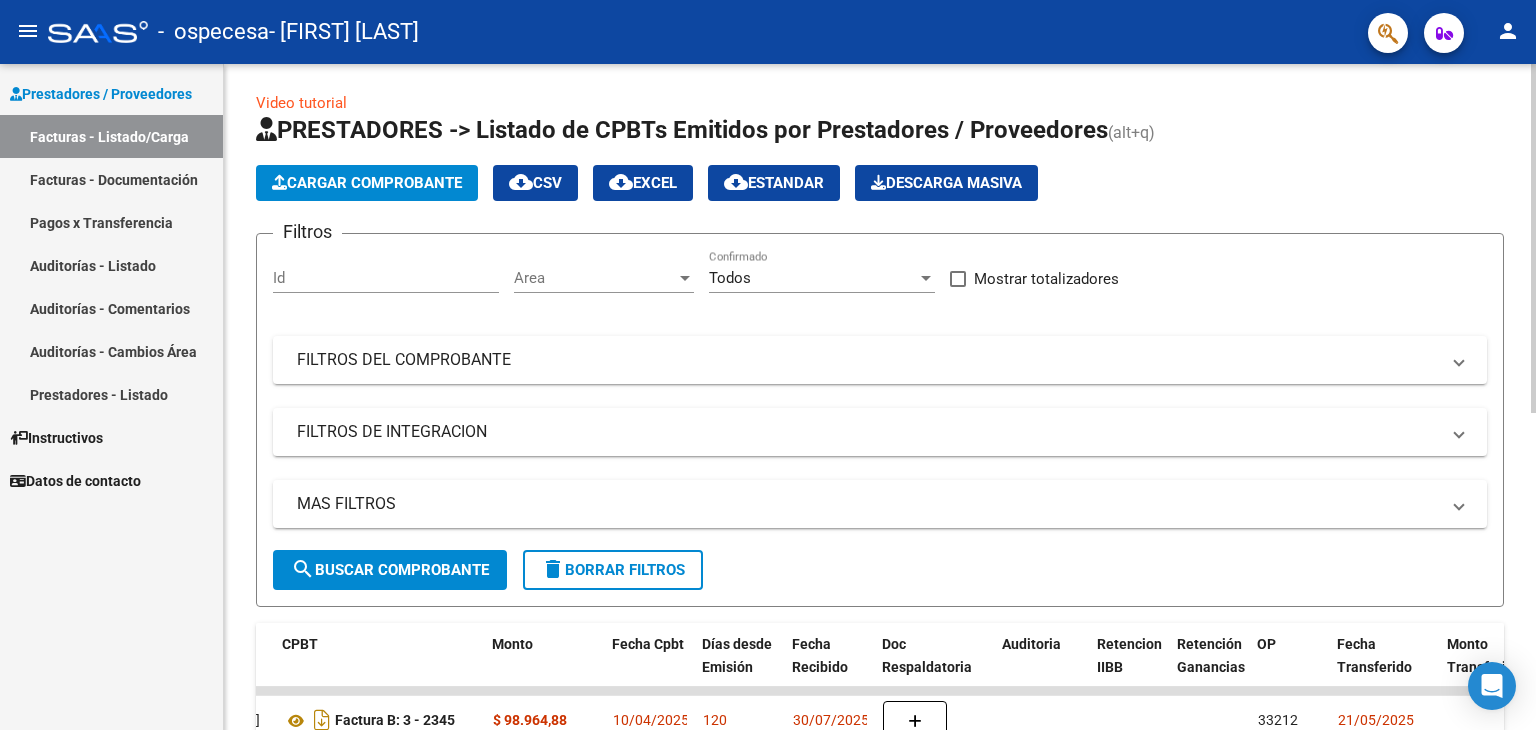 drag, startPoint x: 410, startPoint y: 561, endPoint x: 410, endPoint y: 581, distance: 20 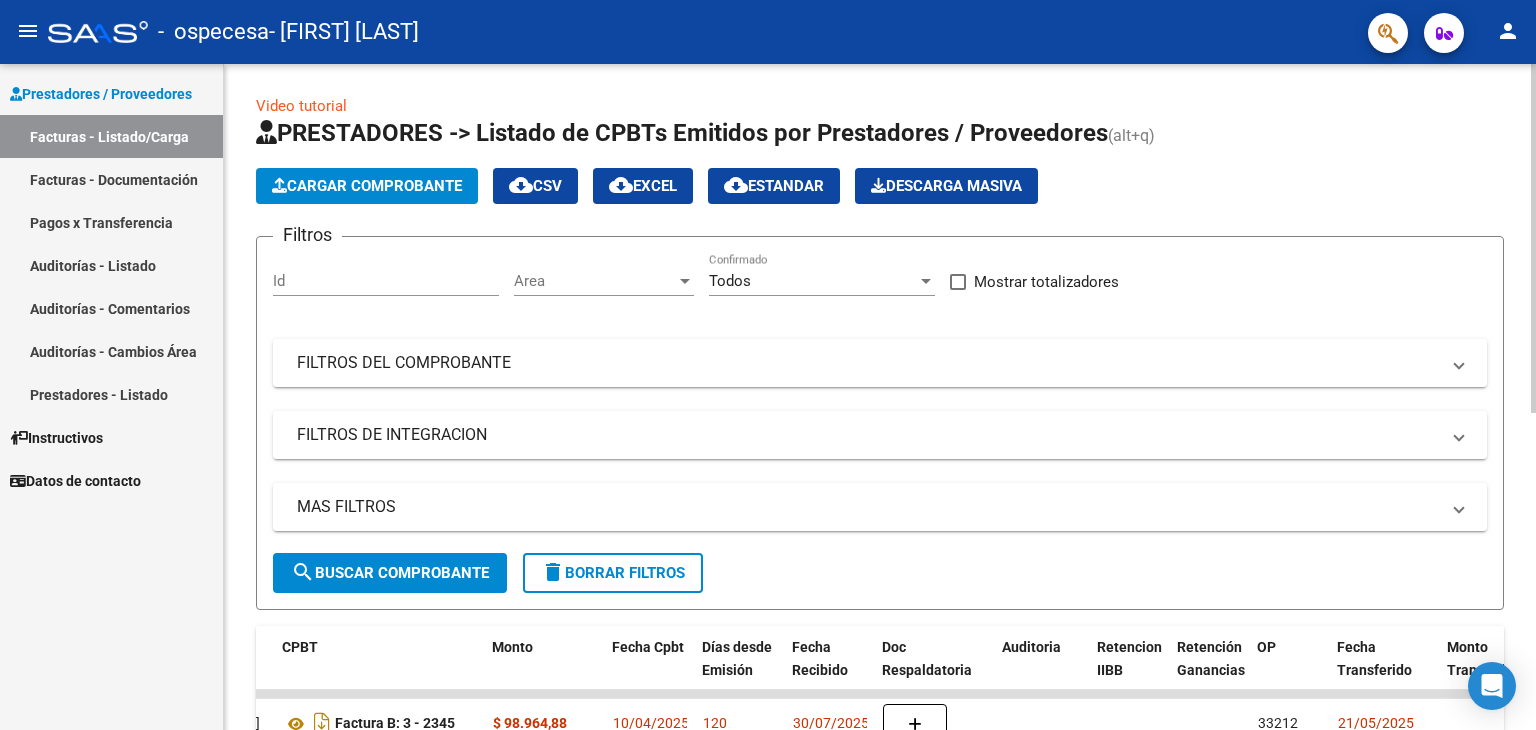 scroll, scrollTop: 0, scrollLeft: 0, axis: both 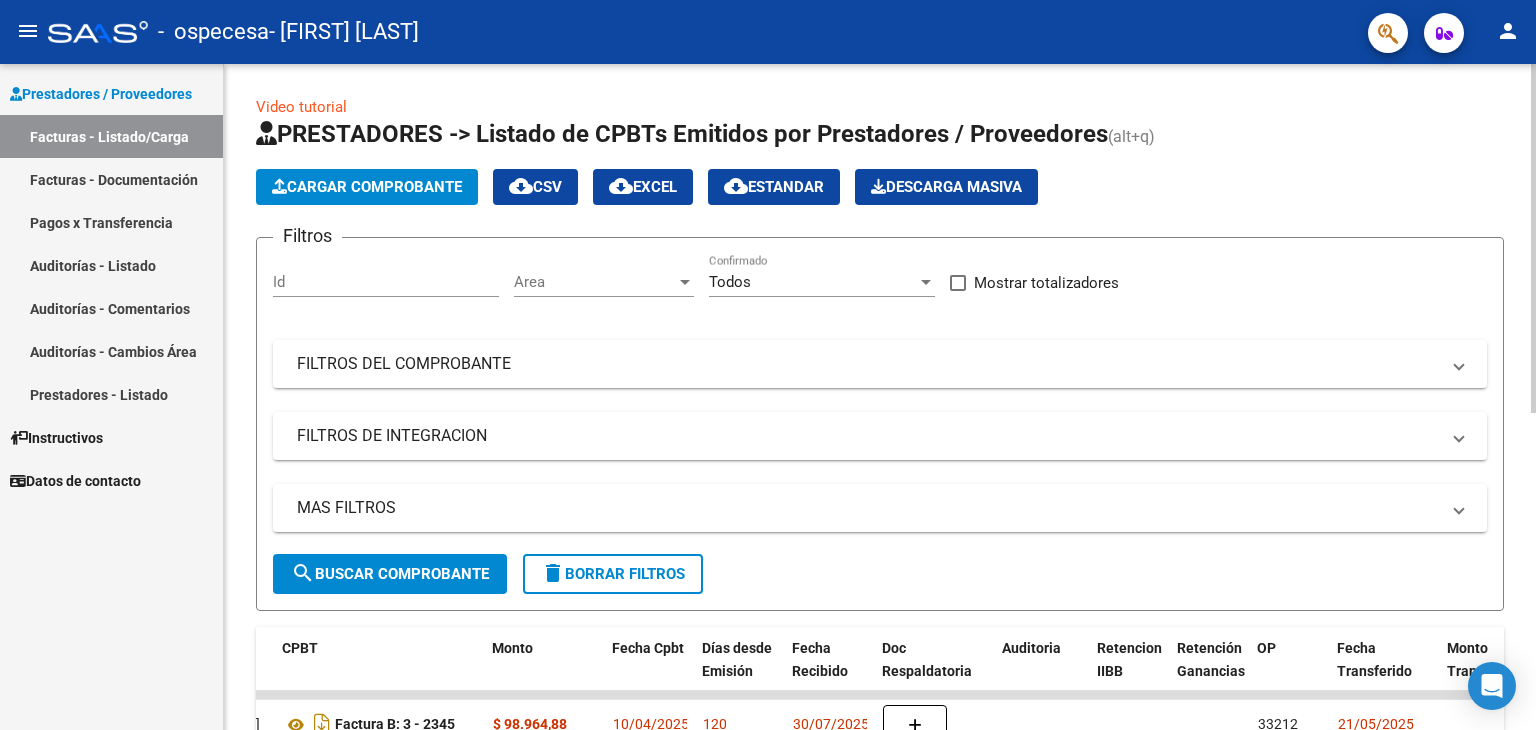 click on "Cargar Comprobante" 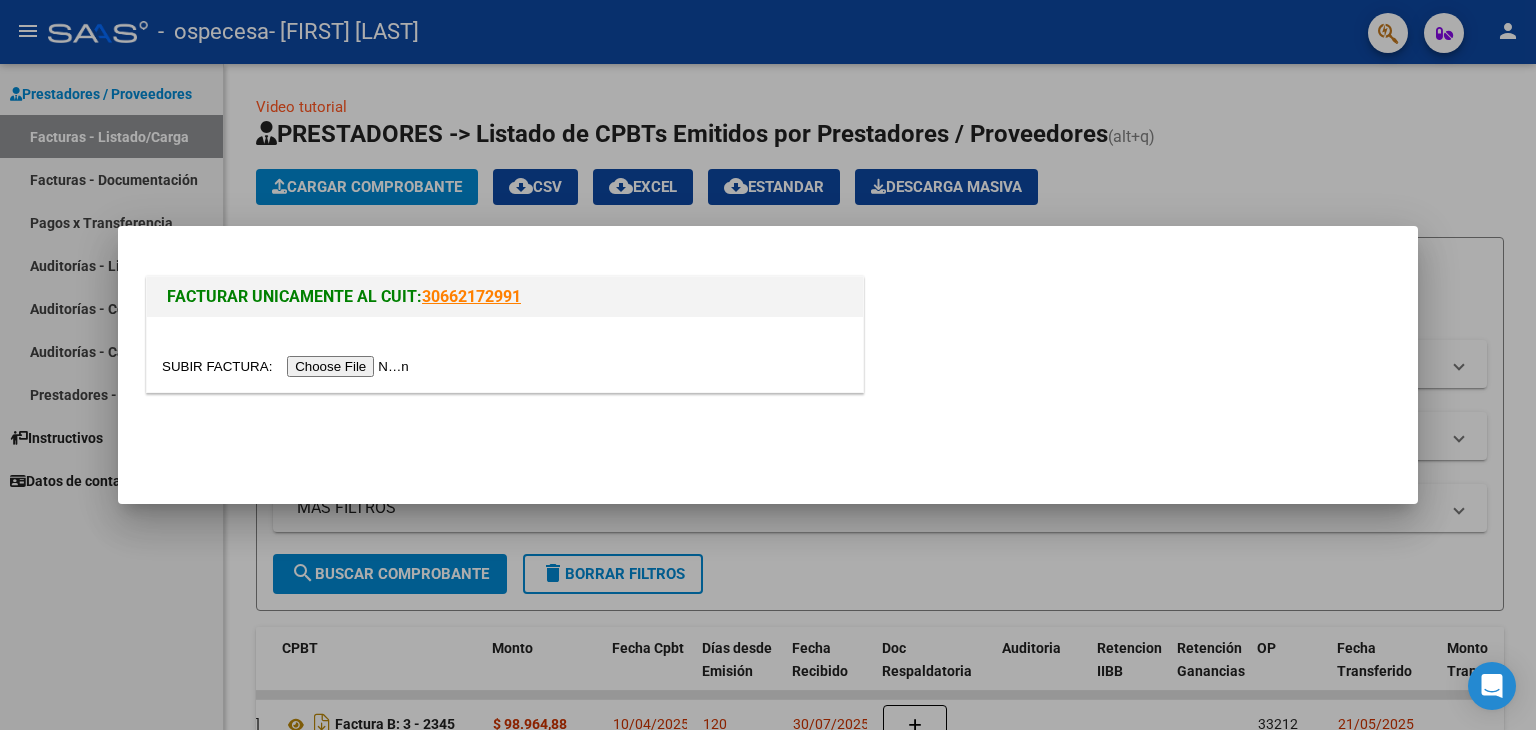 click at bounding box center [288, 366] 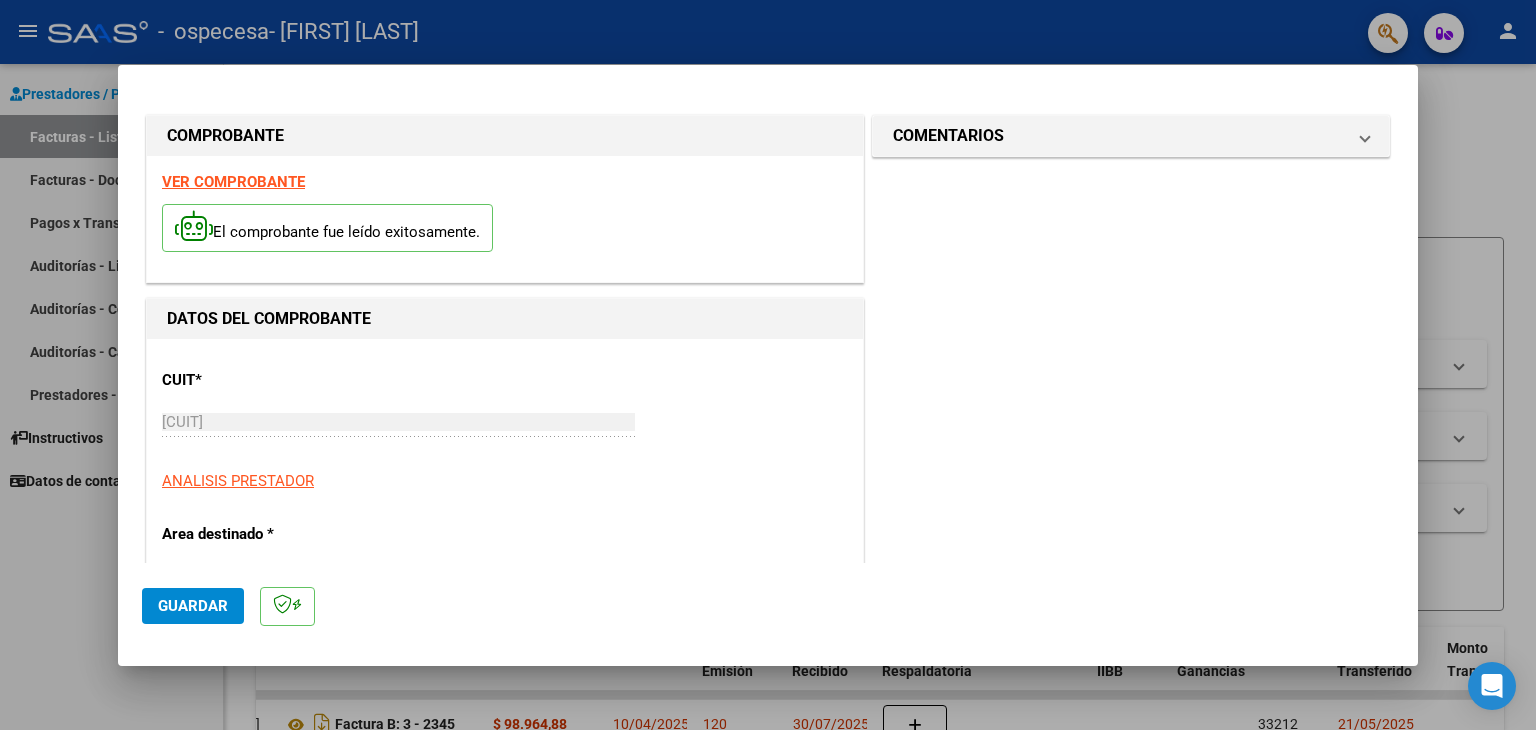 scroll, scrollTop: 400, scrollLeft: 0, axis: vertical 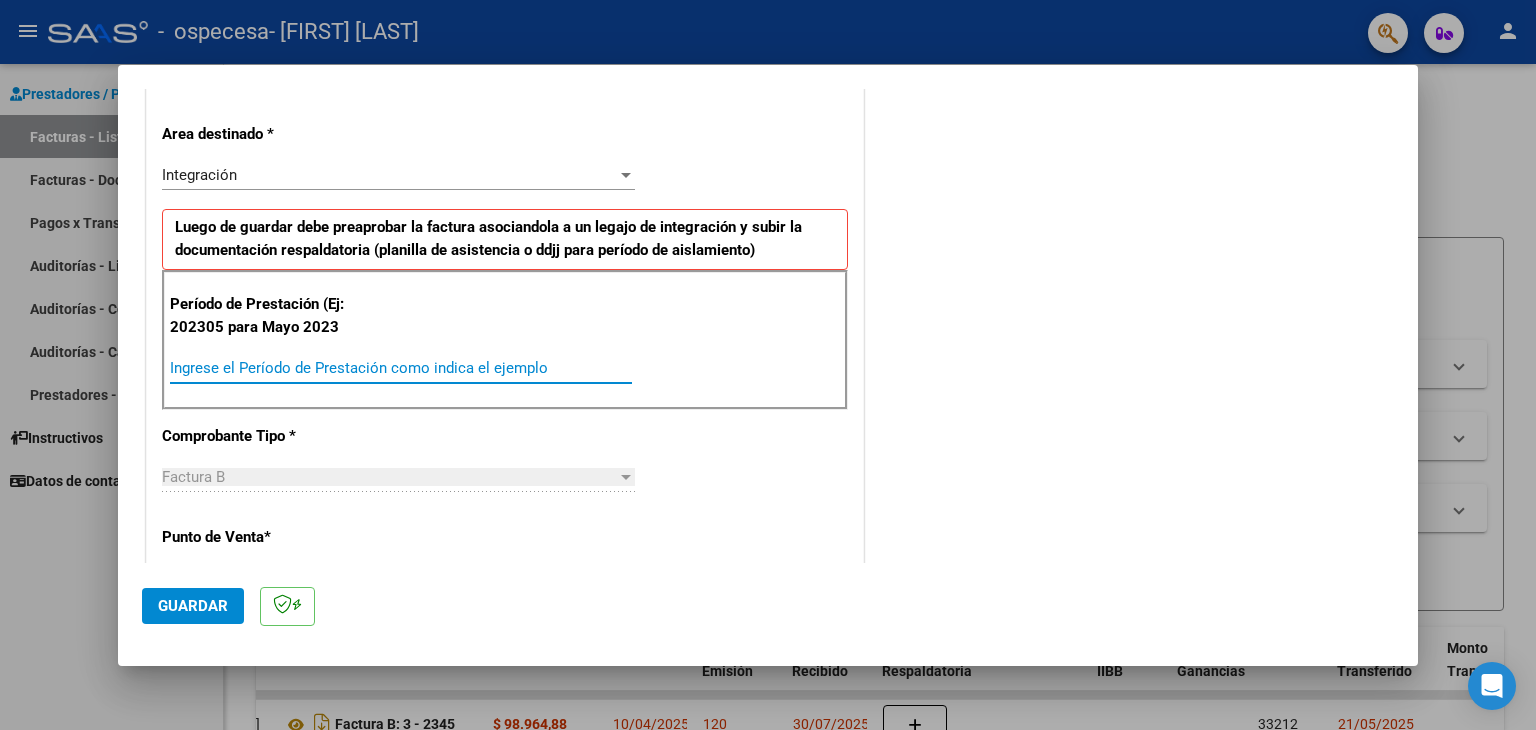click on "Ingrese el Período de Prestación como indica el ejemplo" at bounding box center (401, 368) 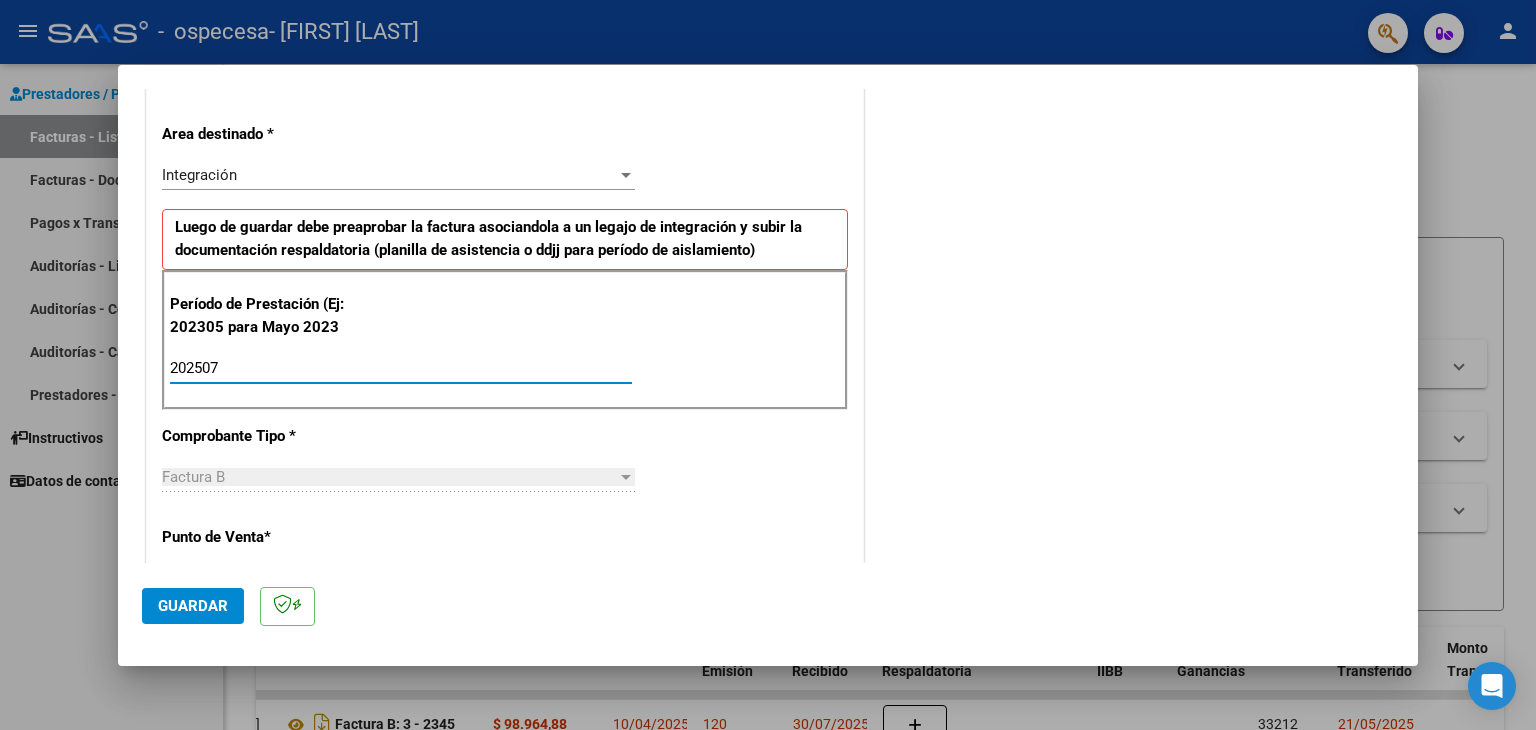 type on "202507" 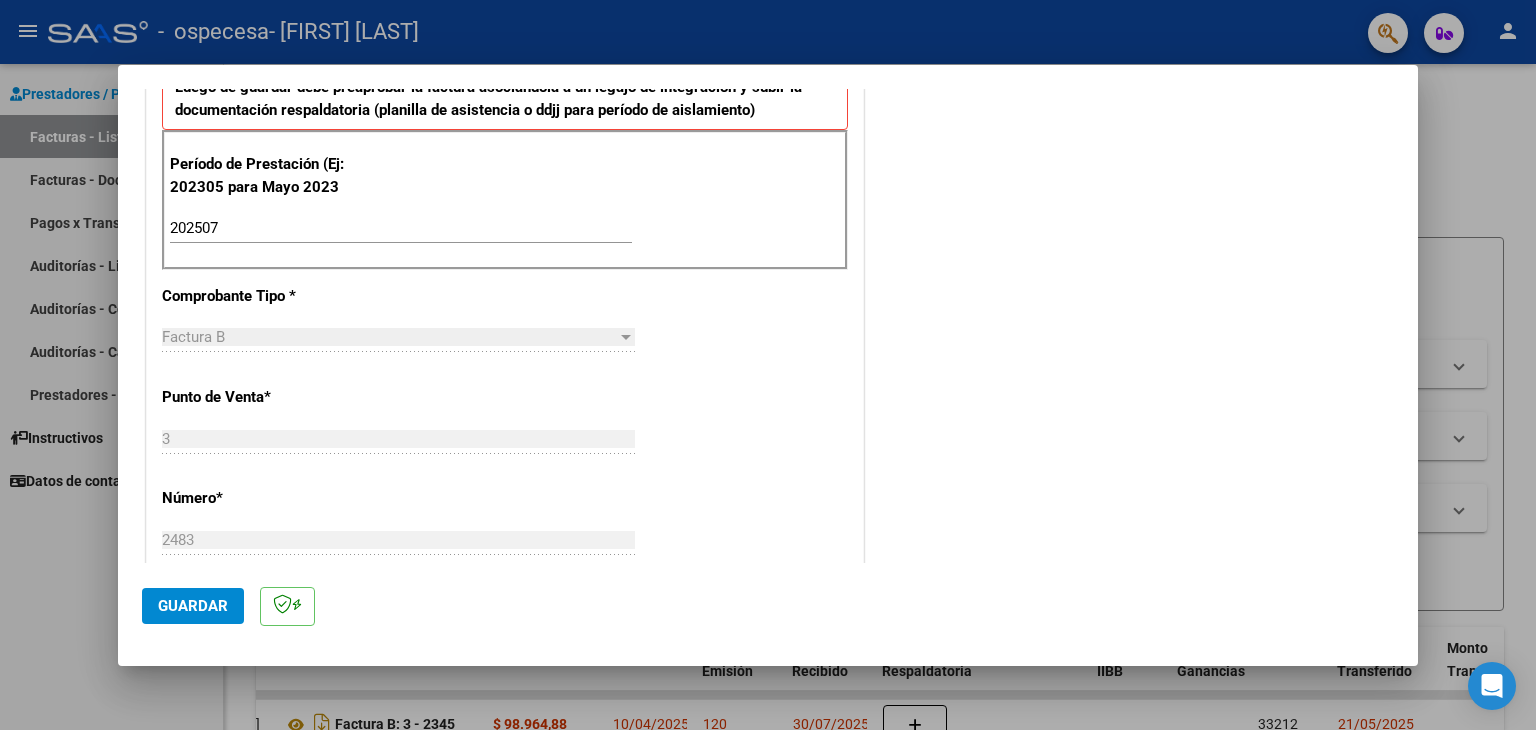scroll, scrollTop: 900, scrollLeft: 0, axis: vertical 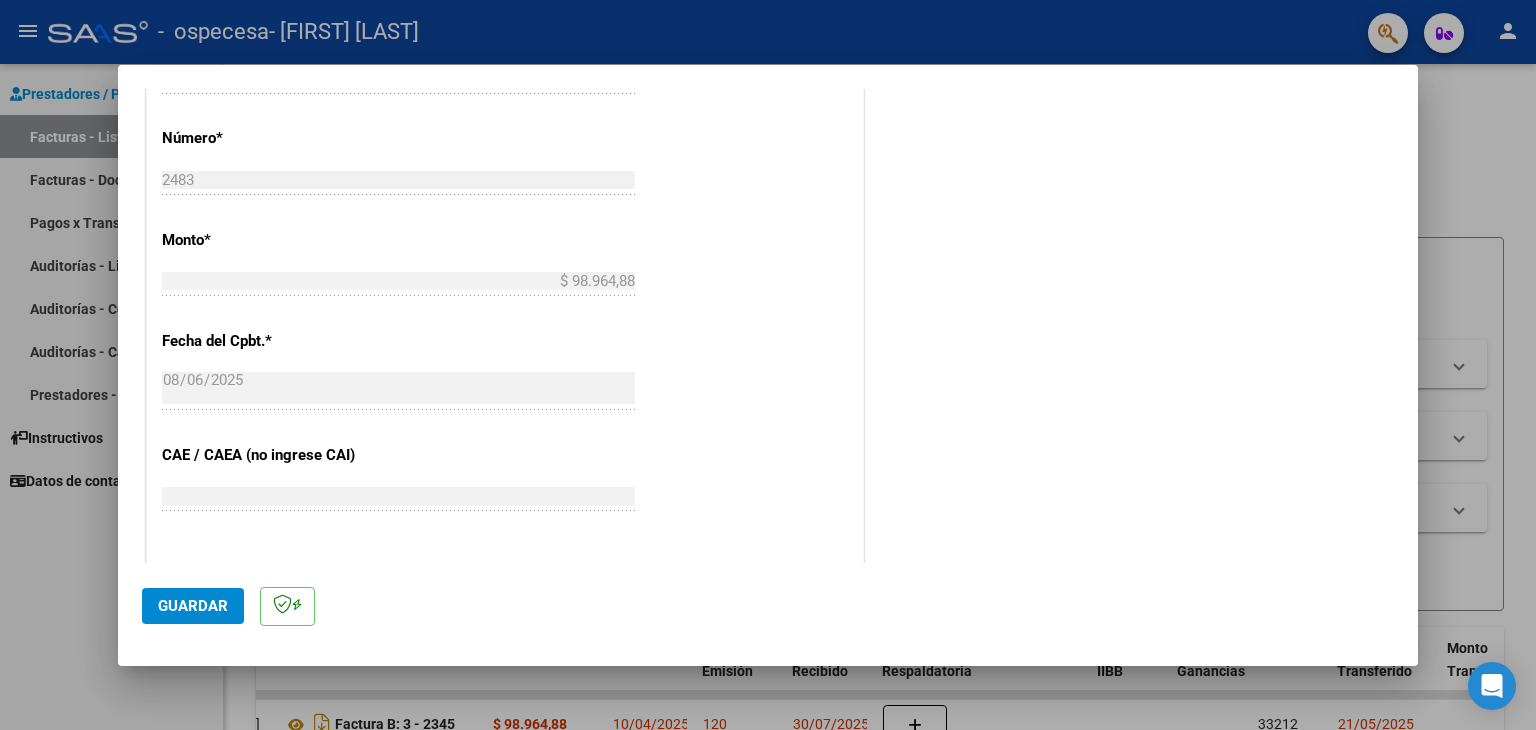 click on "Guardar" 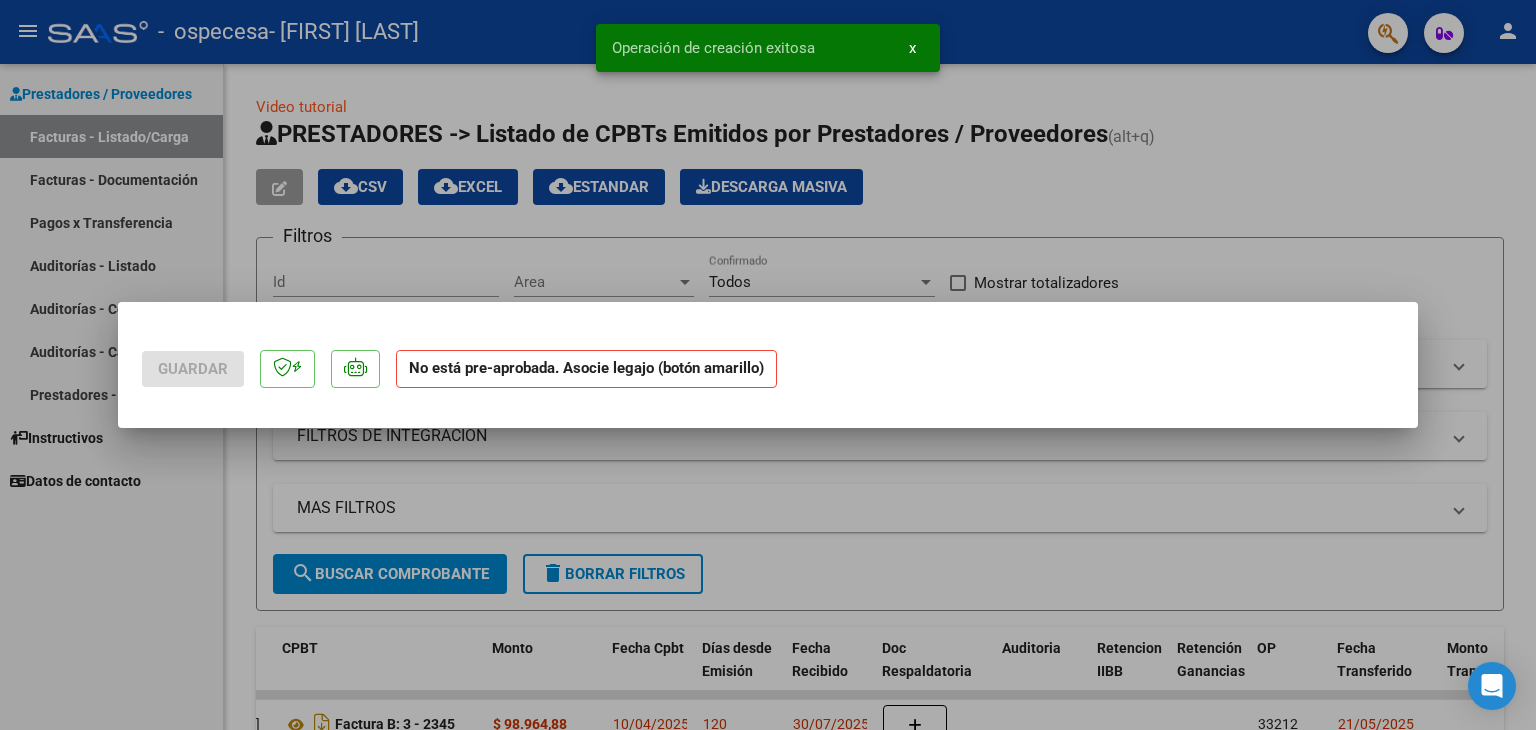 scroll, scrollTop: 0, scrollLeft: 0, axis: both 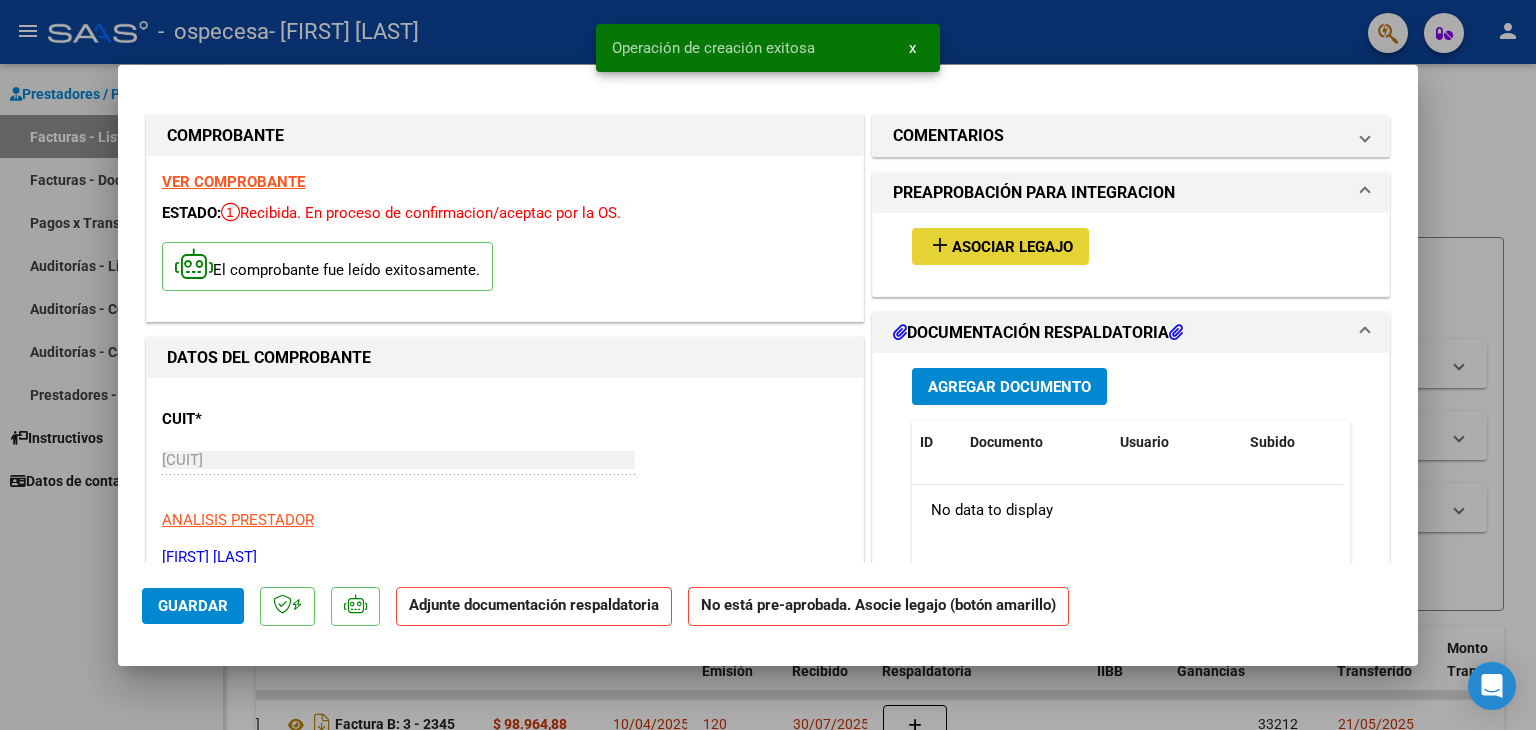 click on "Asociar Legajo" at bounding box center (1012, 247) 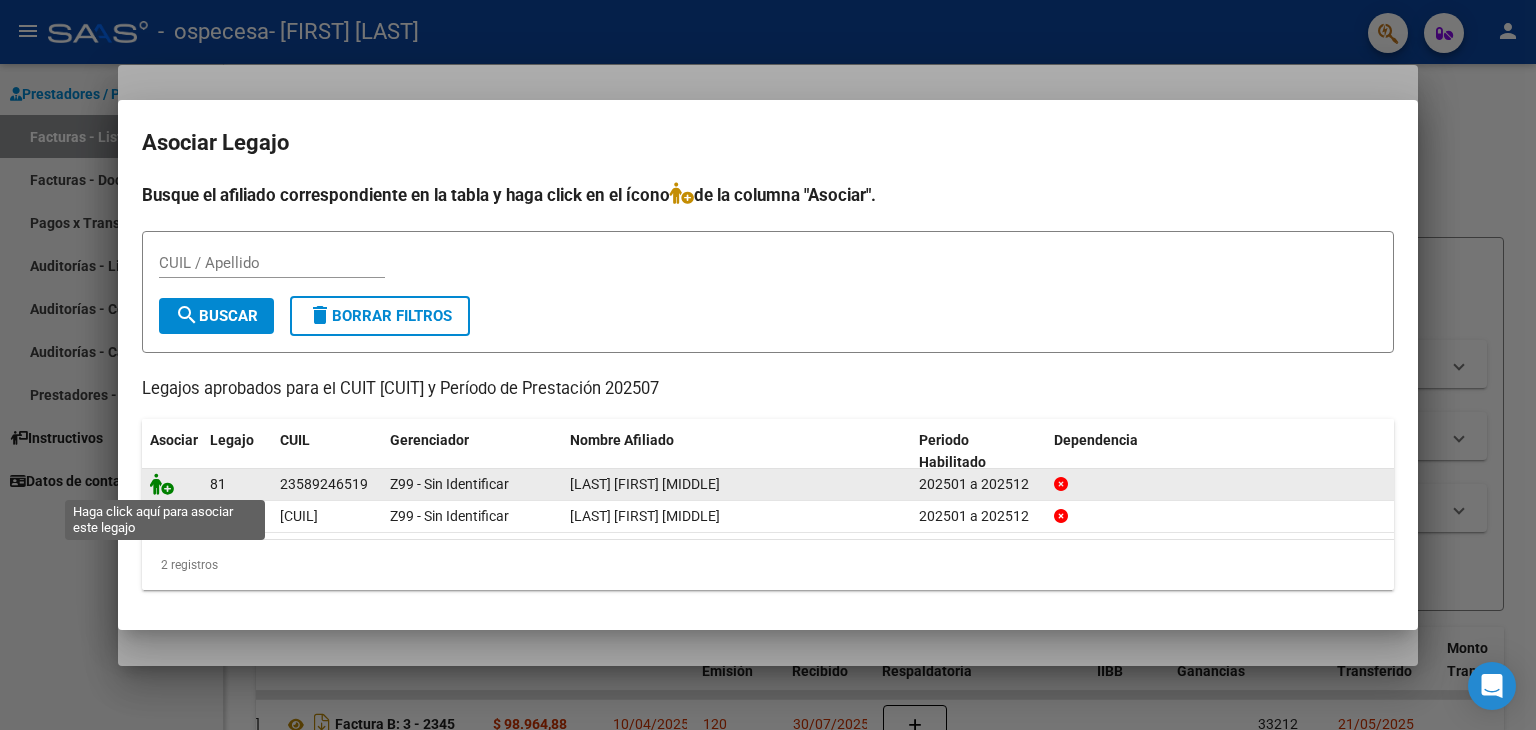 click 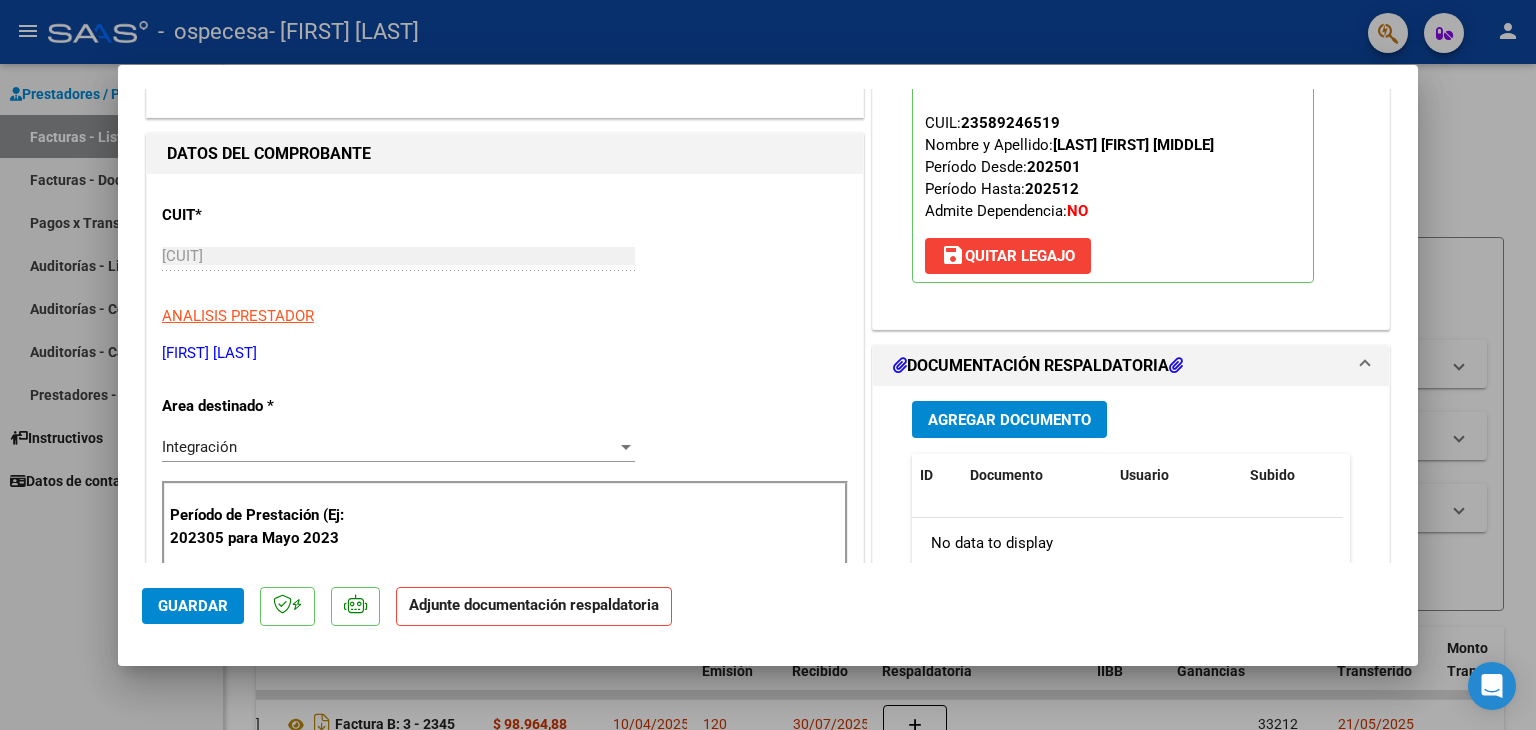 scroll, scrollTop: 300, scrollLeft: 0, axis: vertical 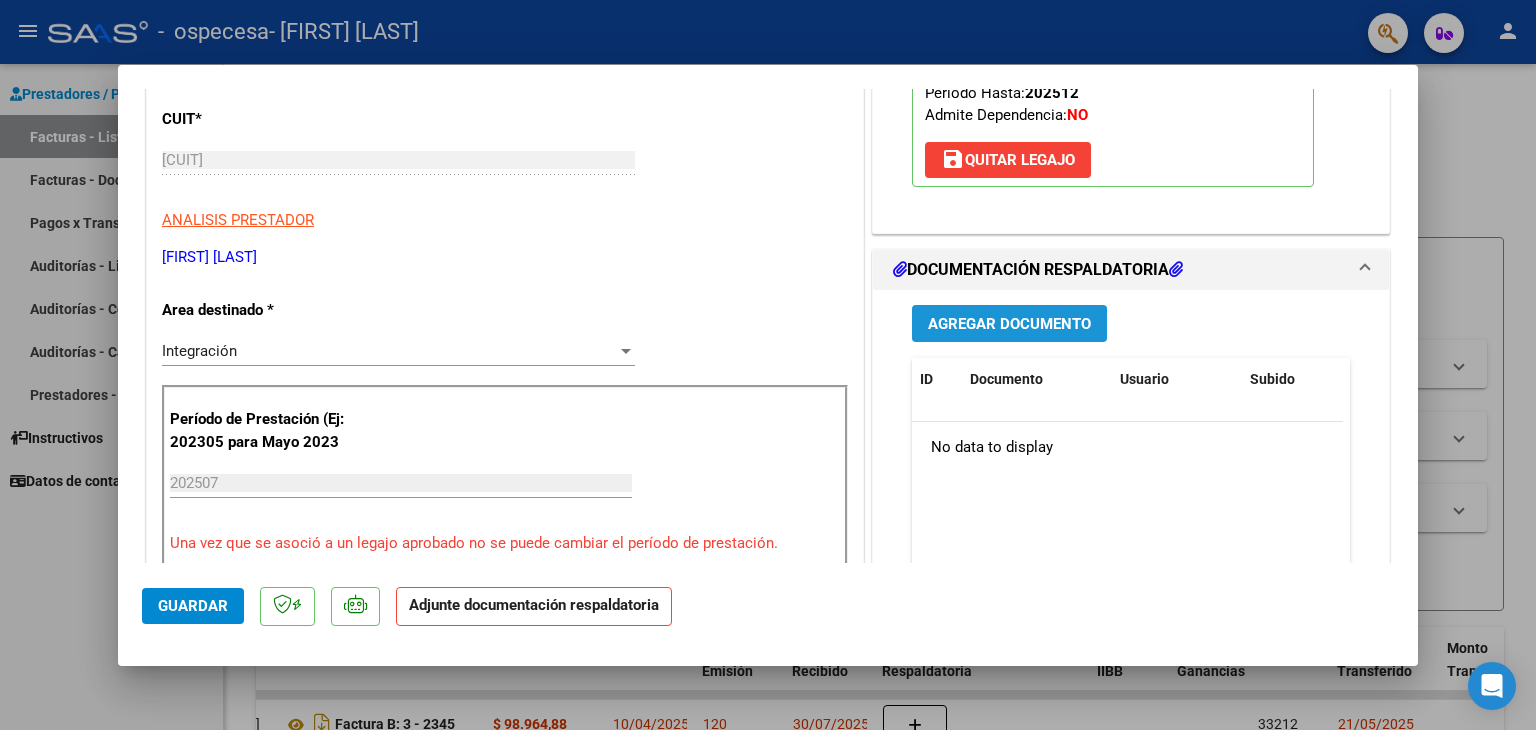 click on "Agregar Documento" at bounding box center (1009, 323) 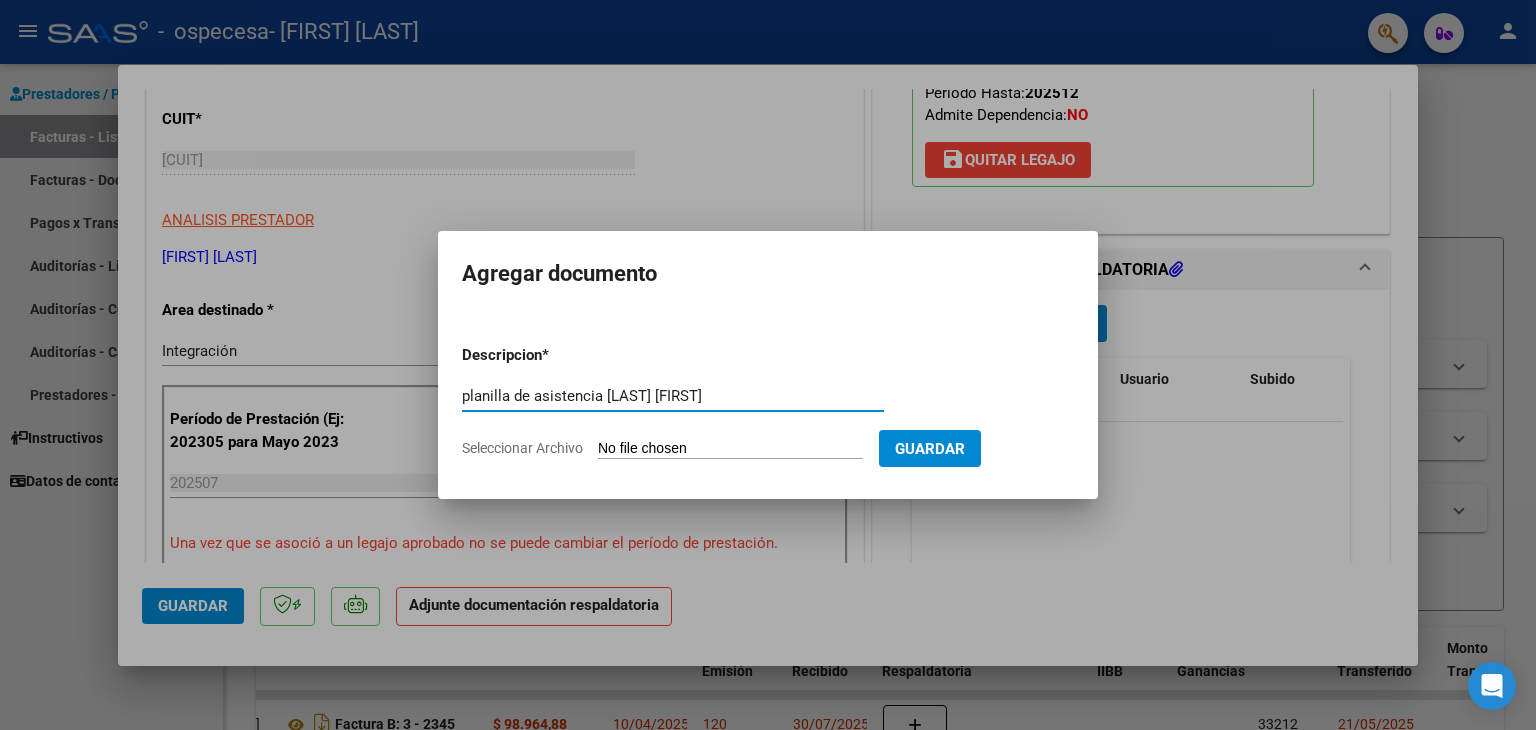 type on "planilla de asistencia [LAST] [FIRST]" 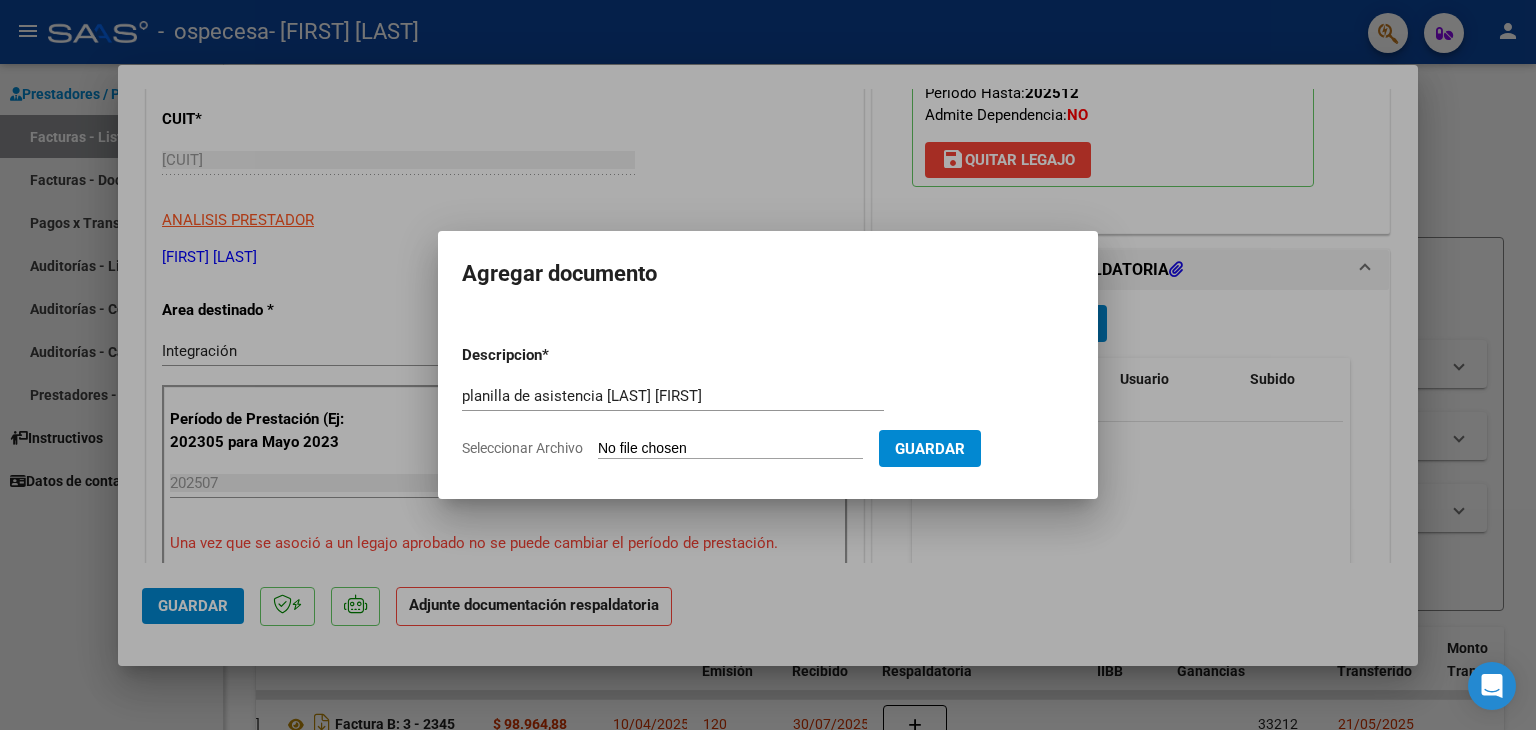 type on "C:\fakepath\[LAST] [FIRST] [MONTH].pdf" 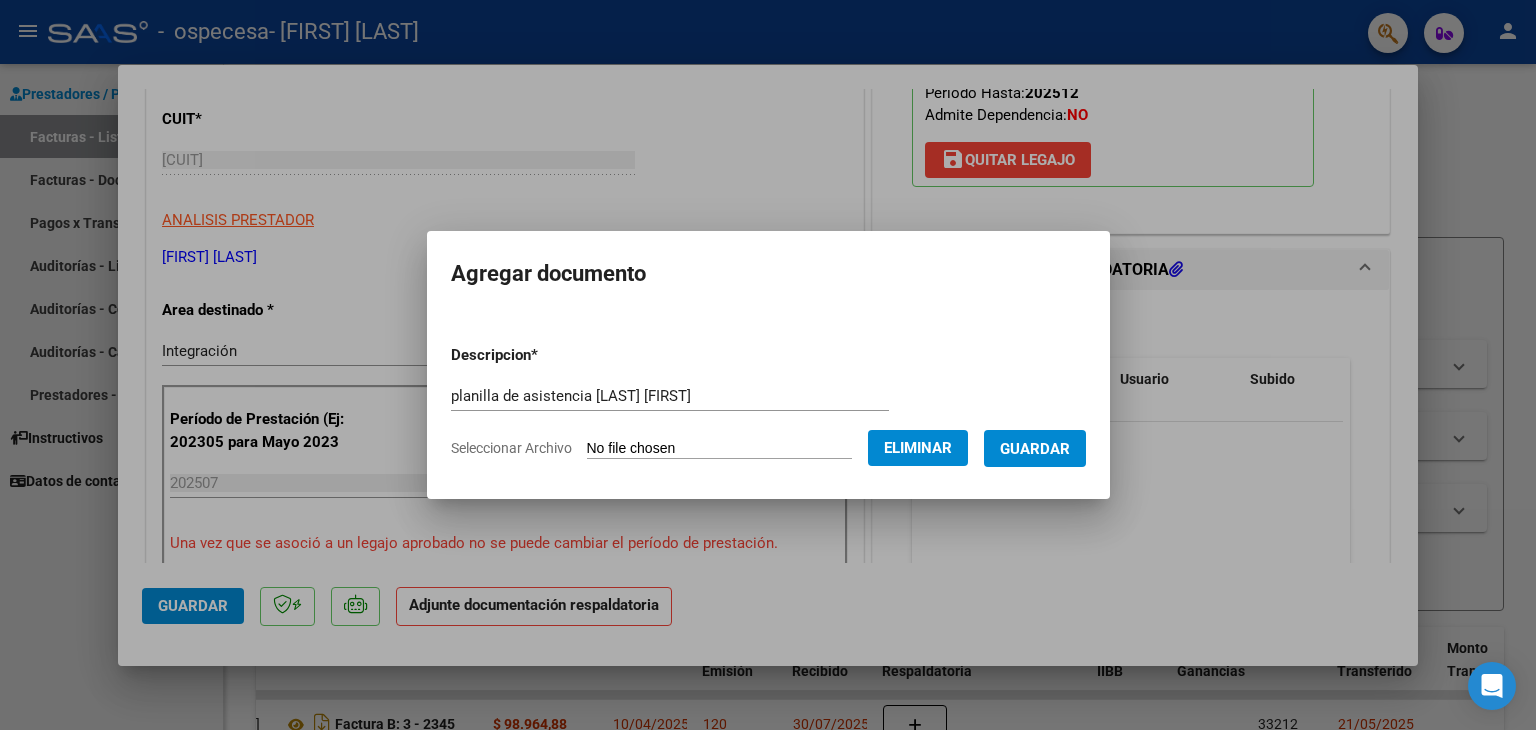click on "Guardar" at bounding box center [1035, 449] 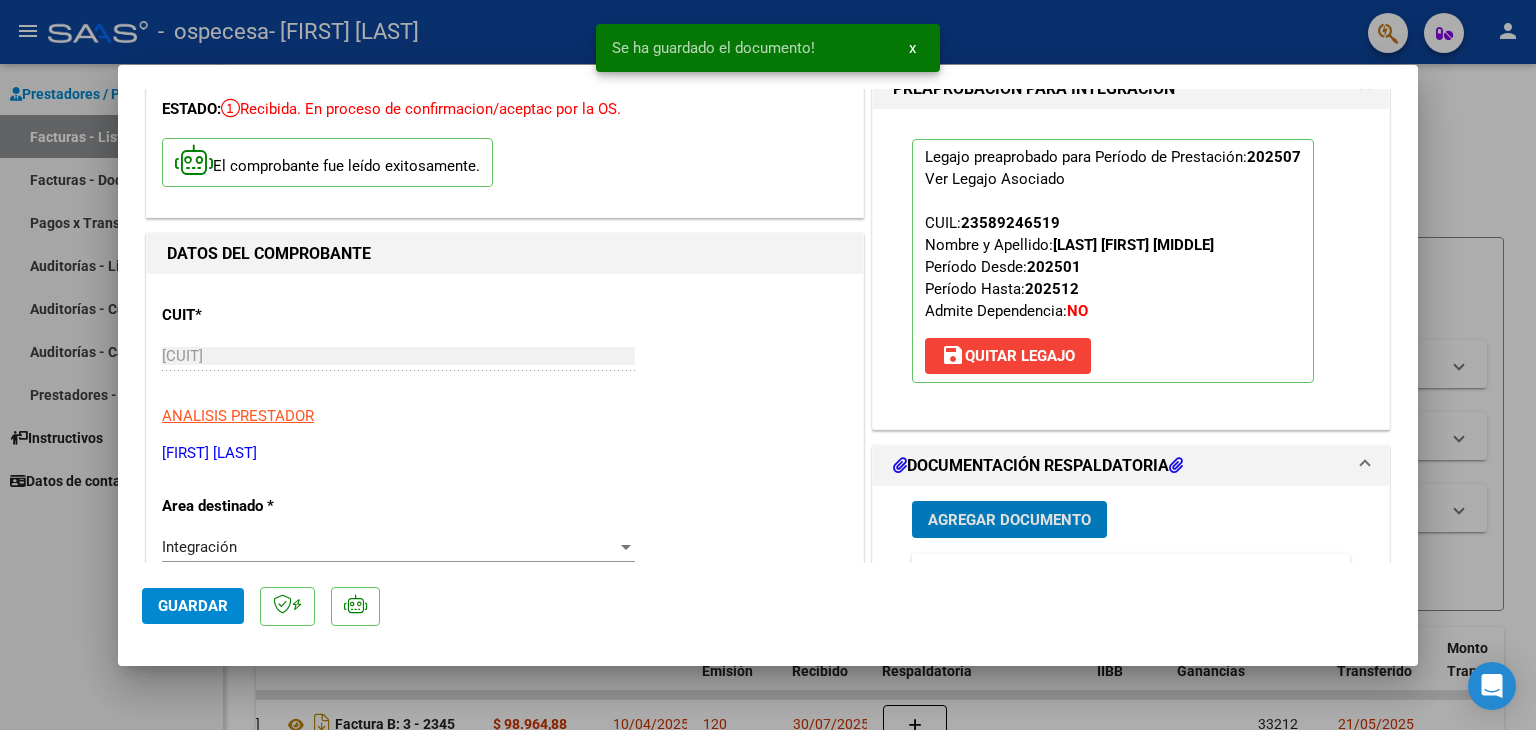 scroll, scrollTop: 0, scrollLeft: 0, axis: both 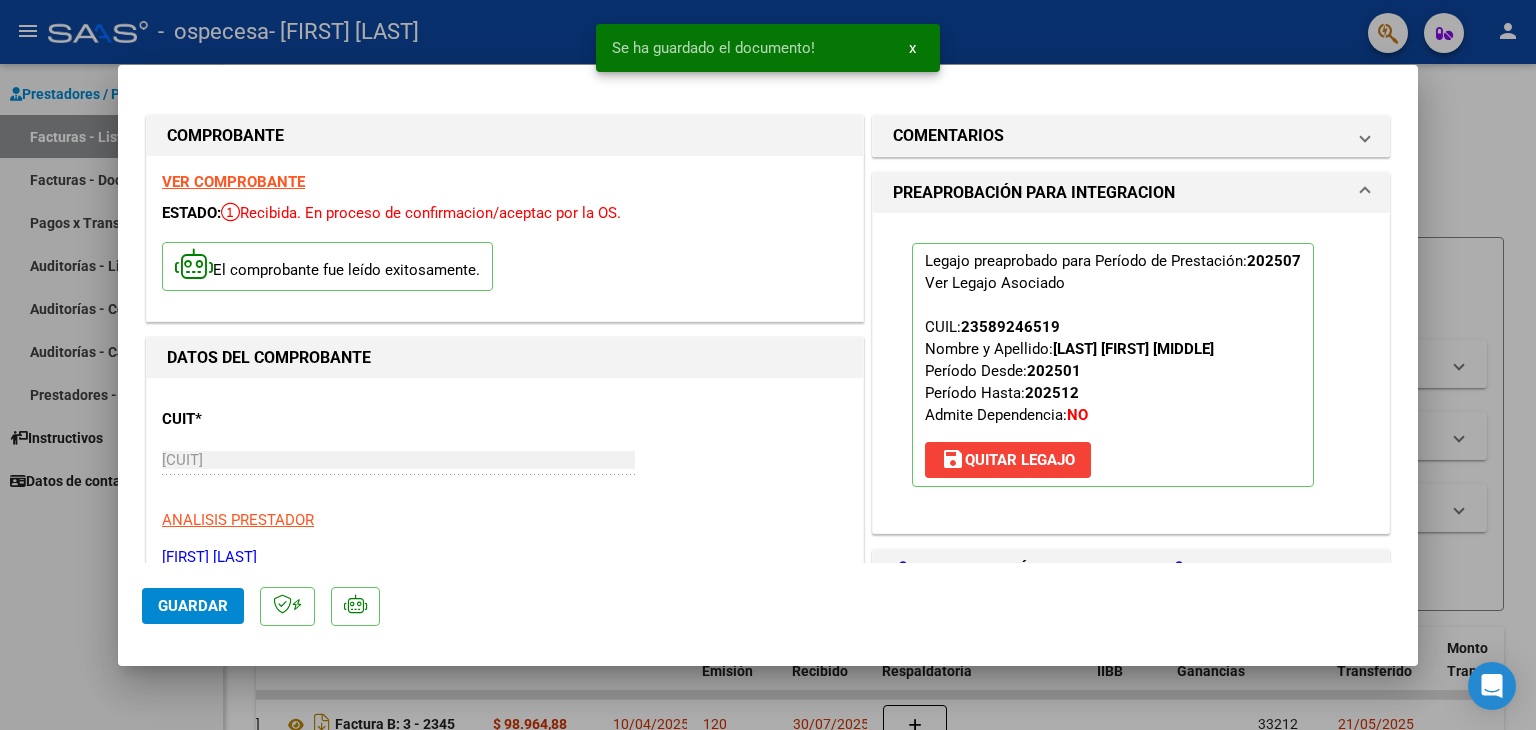 click on "Guardar" 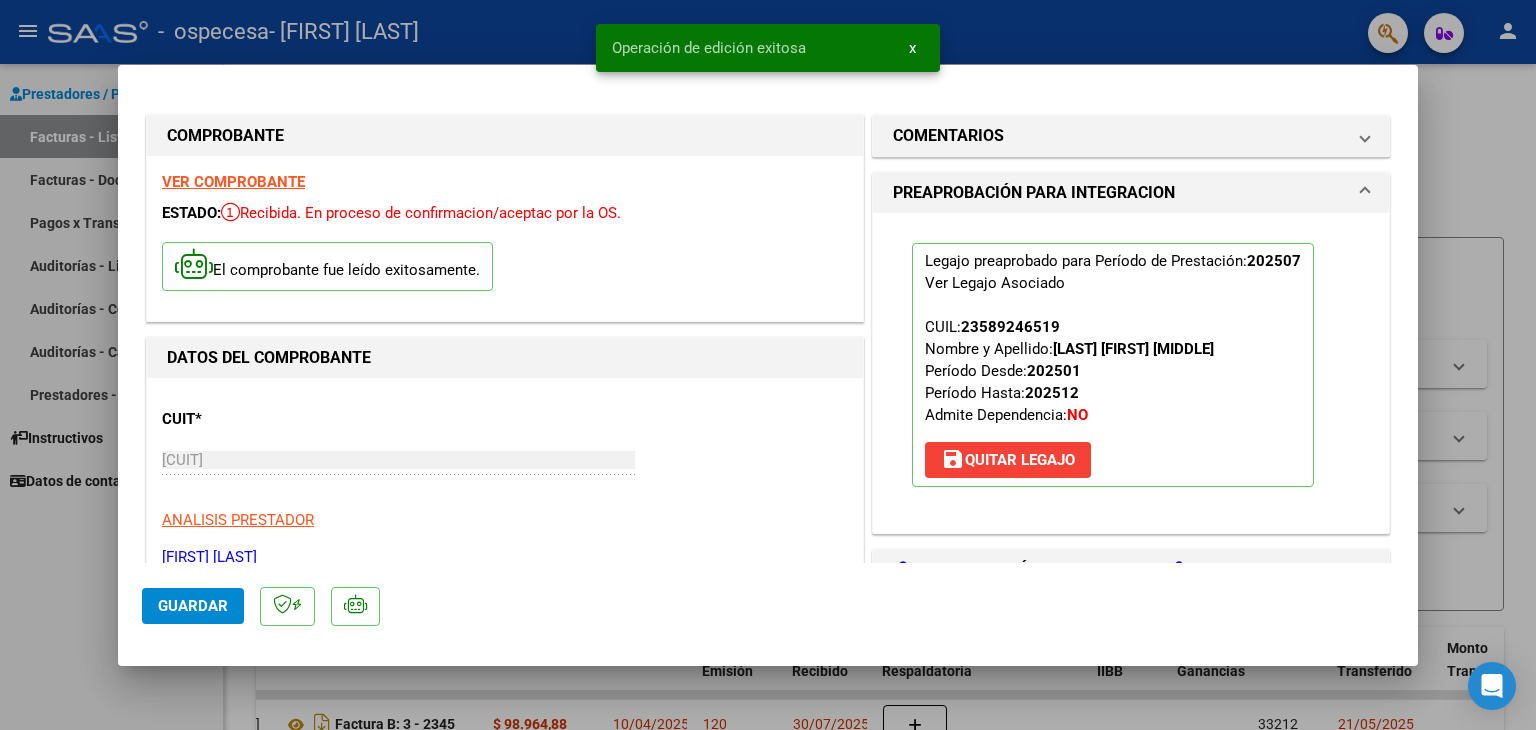 click at bounding box center (768, 365) 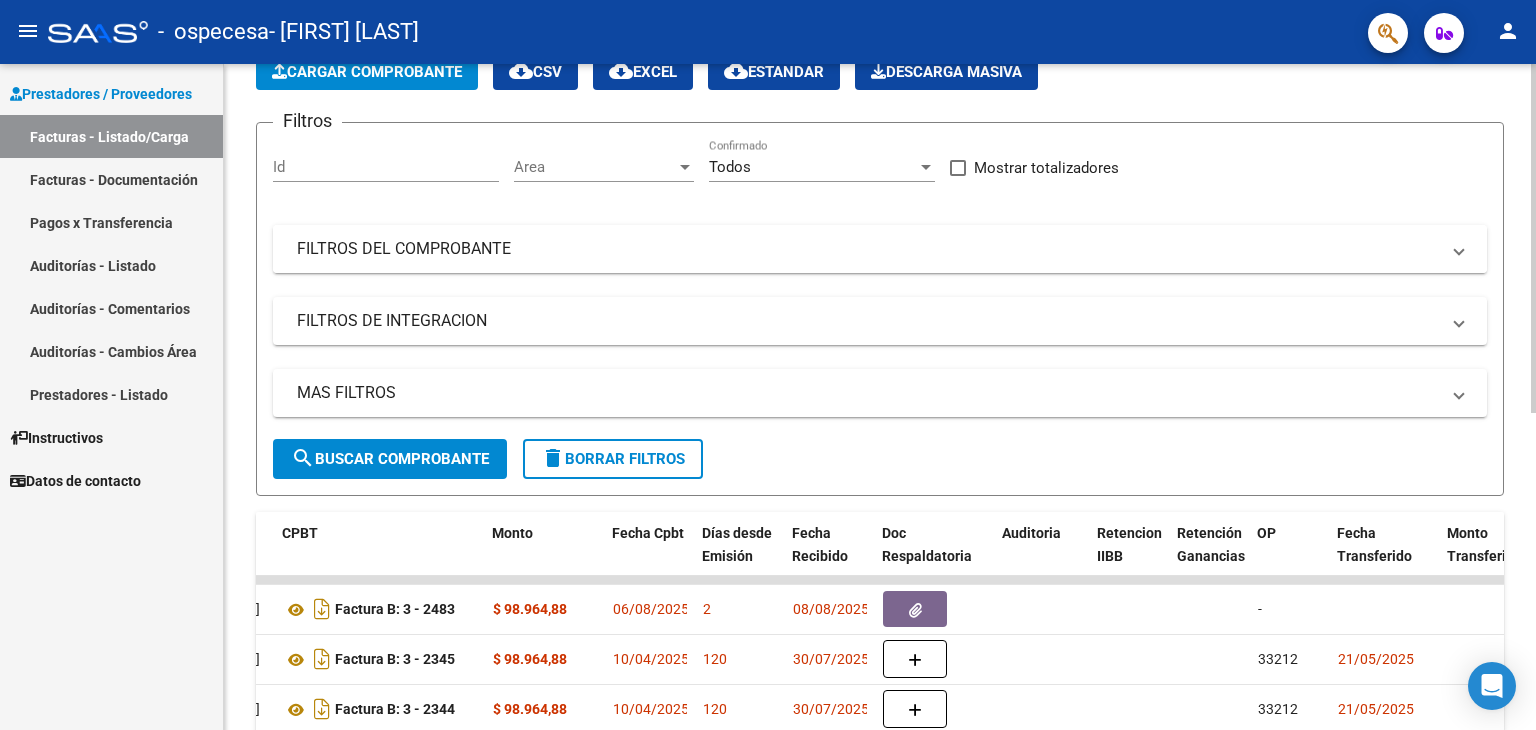 scroll, scrollTop: 0, scrollLeft: 0, axis: both 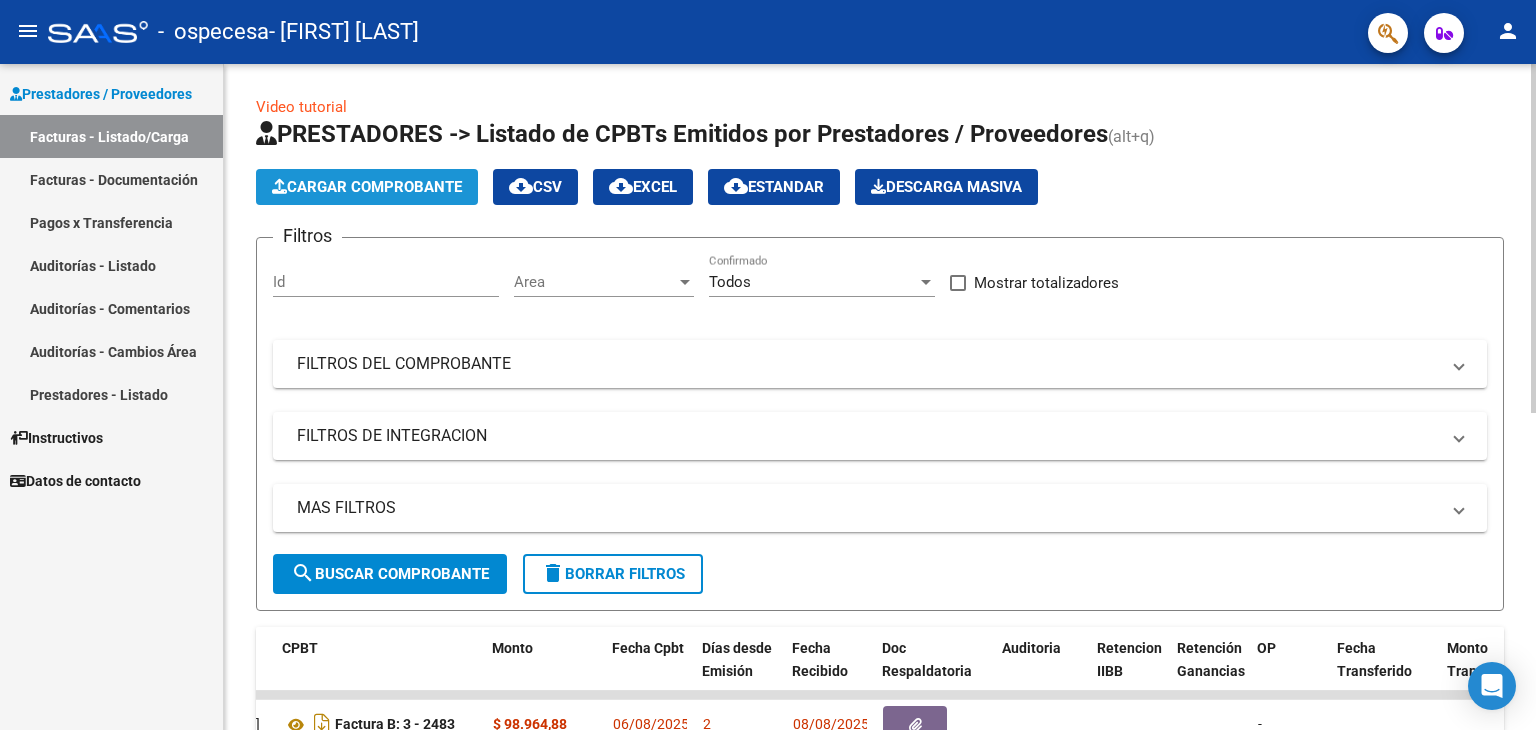 click on "Cargar Comprobante" 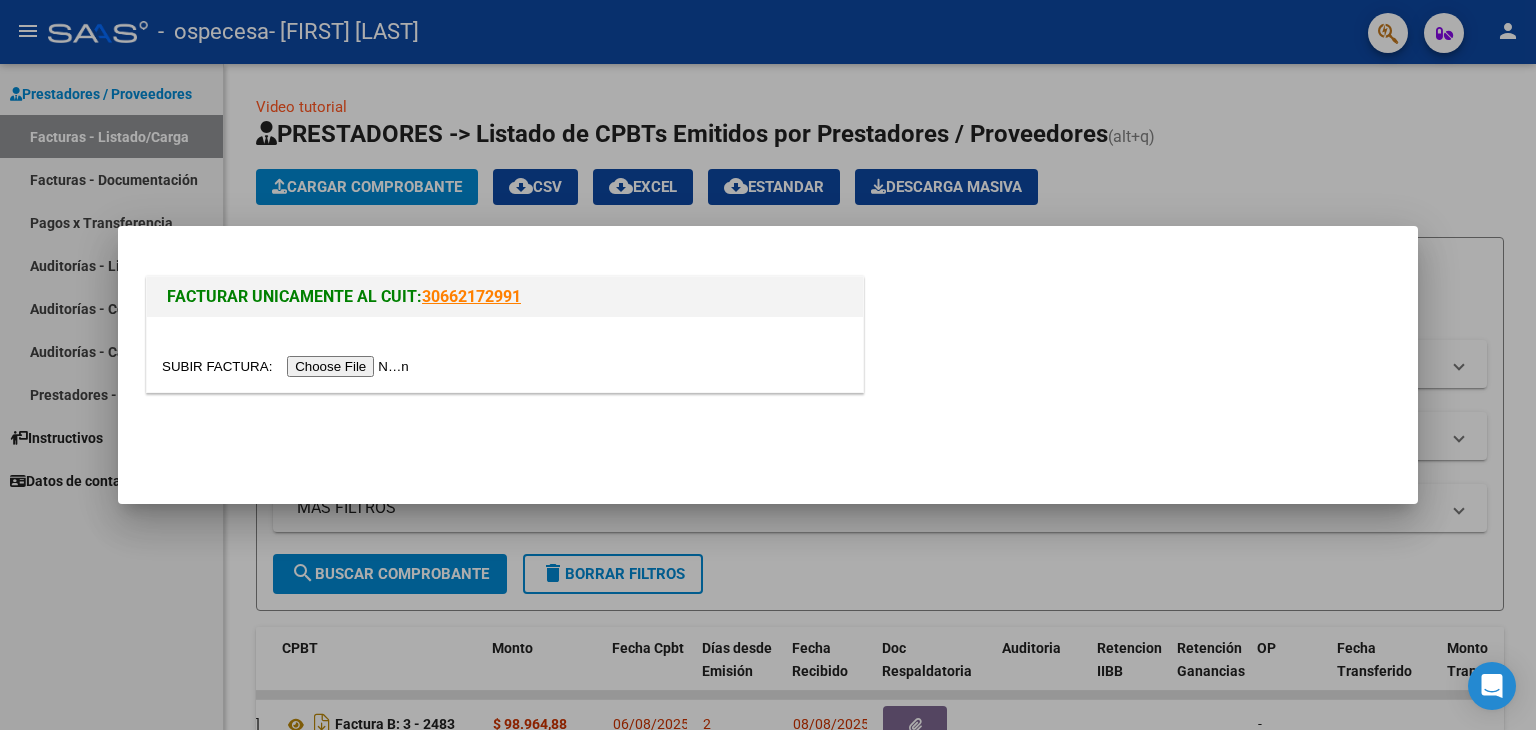 click at bounding box center [288, 366] 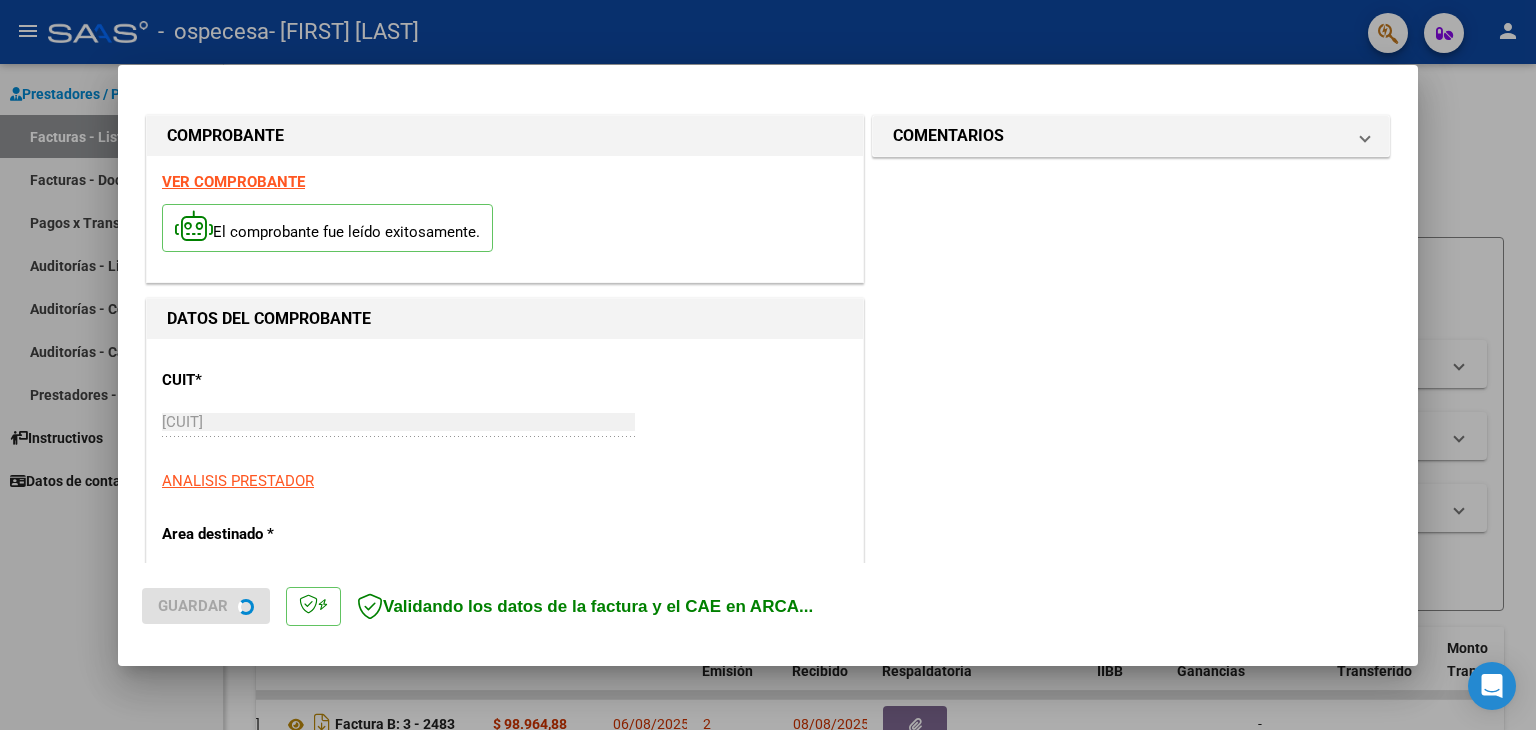 scroll, scrollTop: 400, scrollLeft: 0, axis: vertical 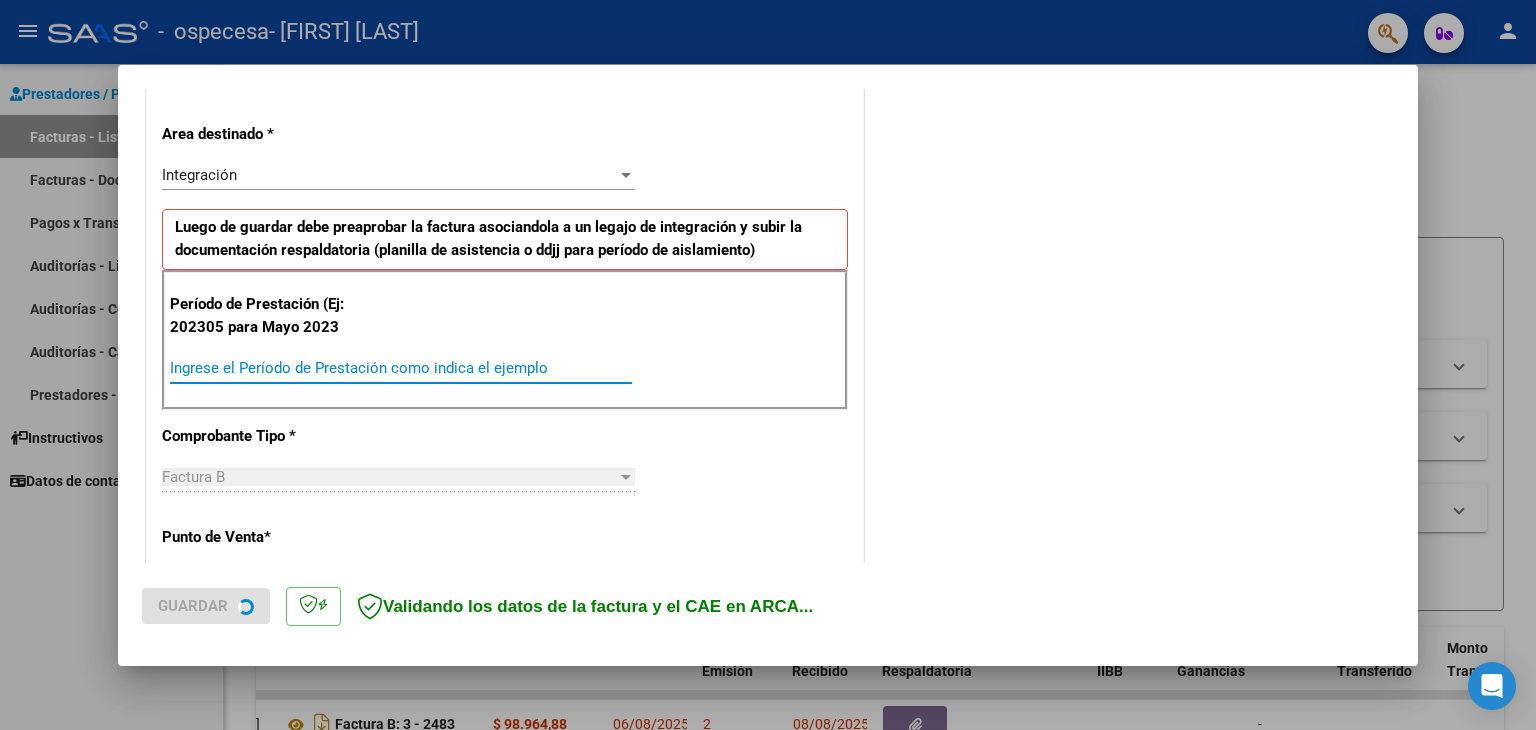 click on "Ingrese el Período de Prestación como indica el ejemplo" at bounding box center (401, 368) 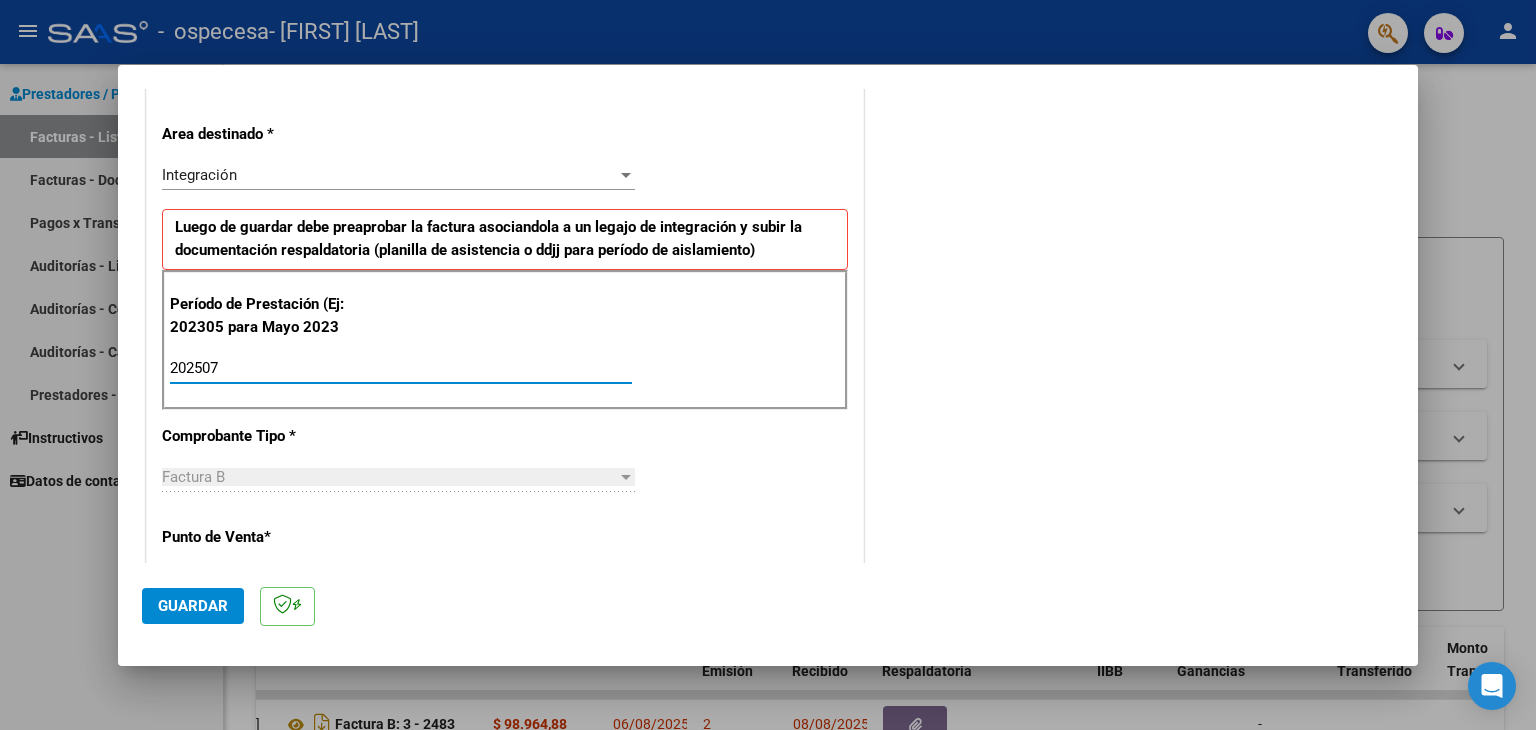type on "202507" 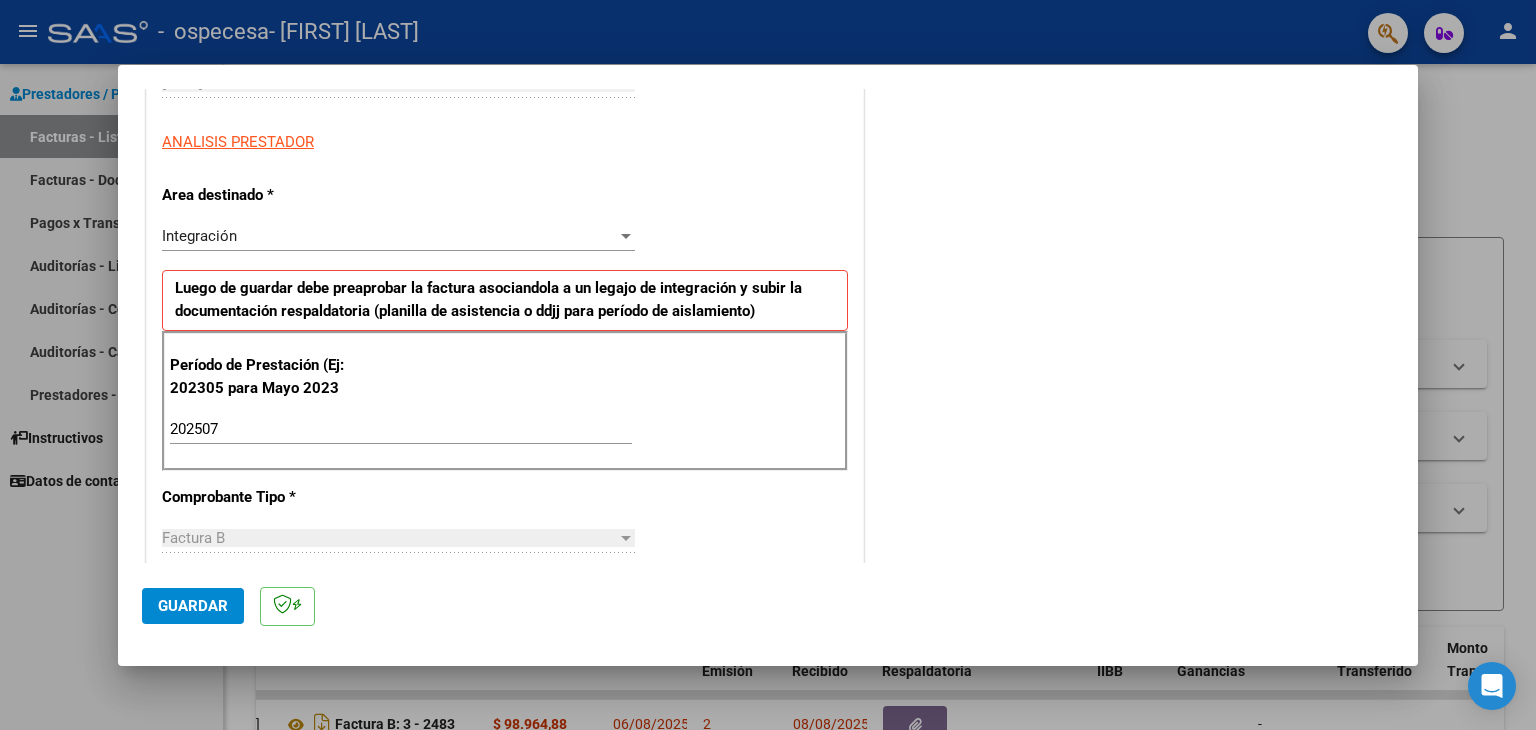 scroll, scrollTop: 0, scrollLeft: 0, axis: both 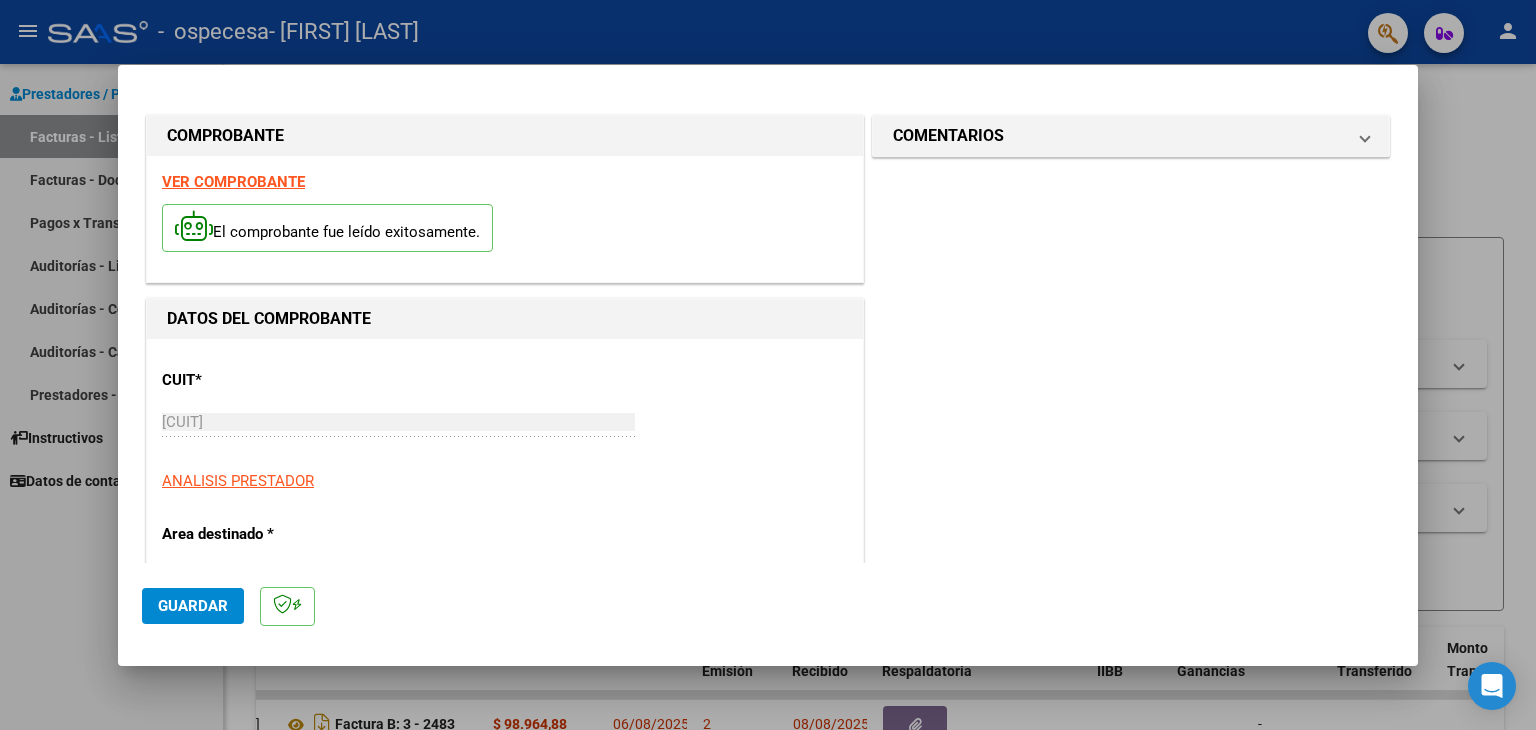 click on "Guardar" 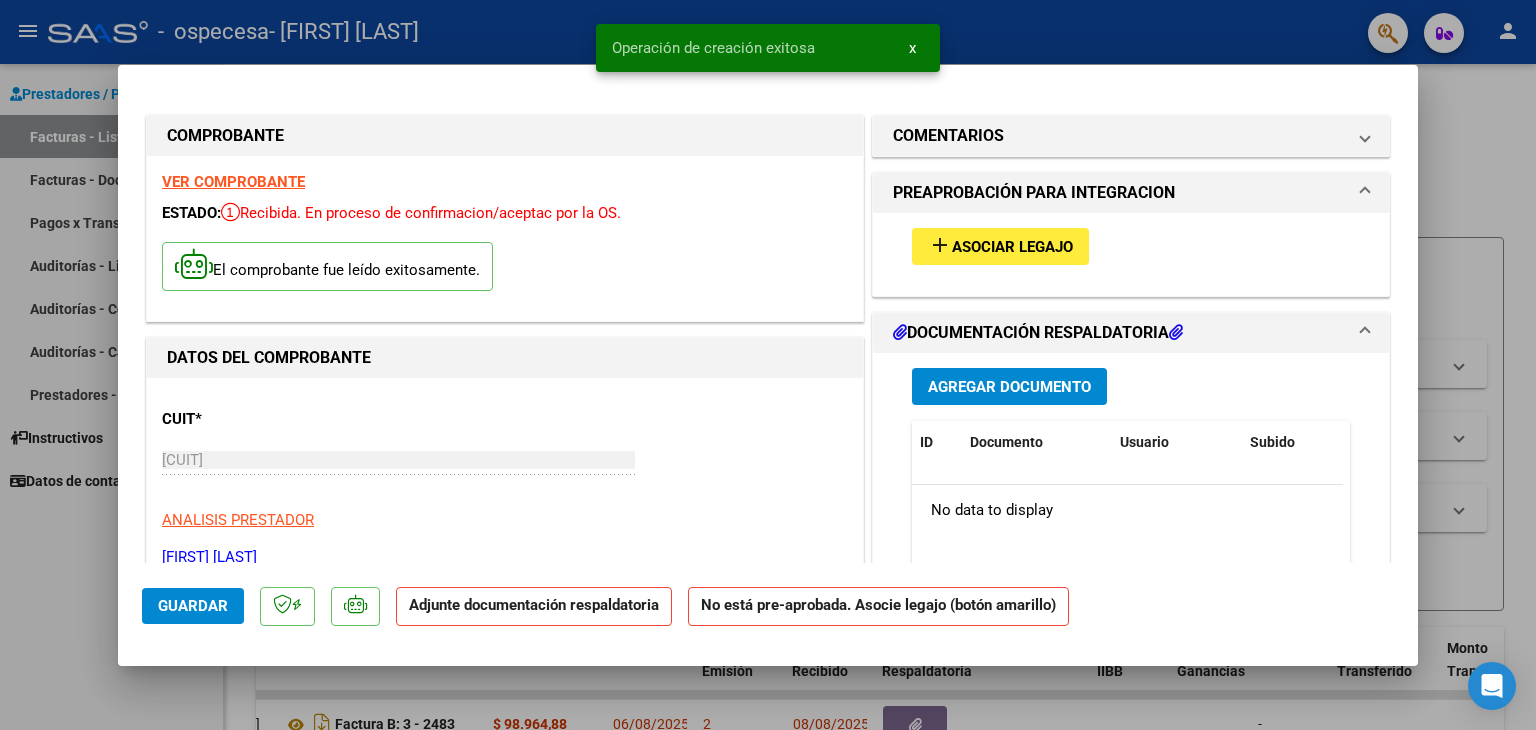 click on "Asociar Legajo" at bounding box center [1012, 247] 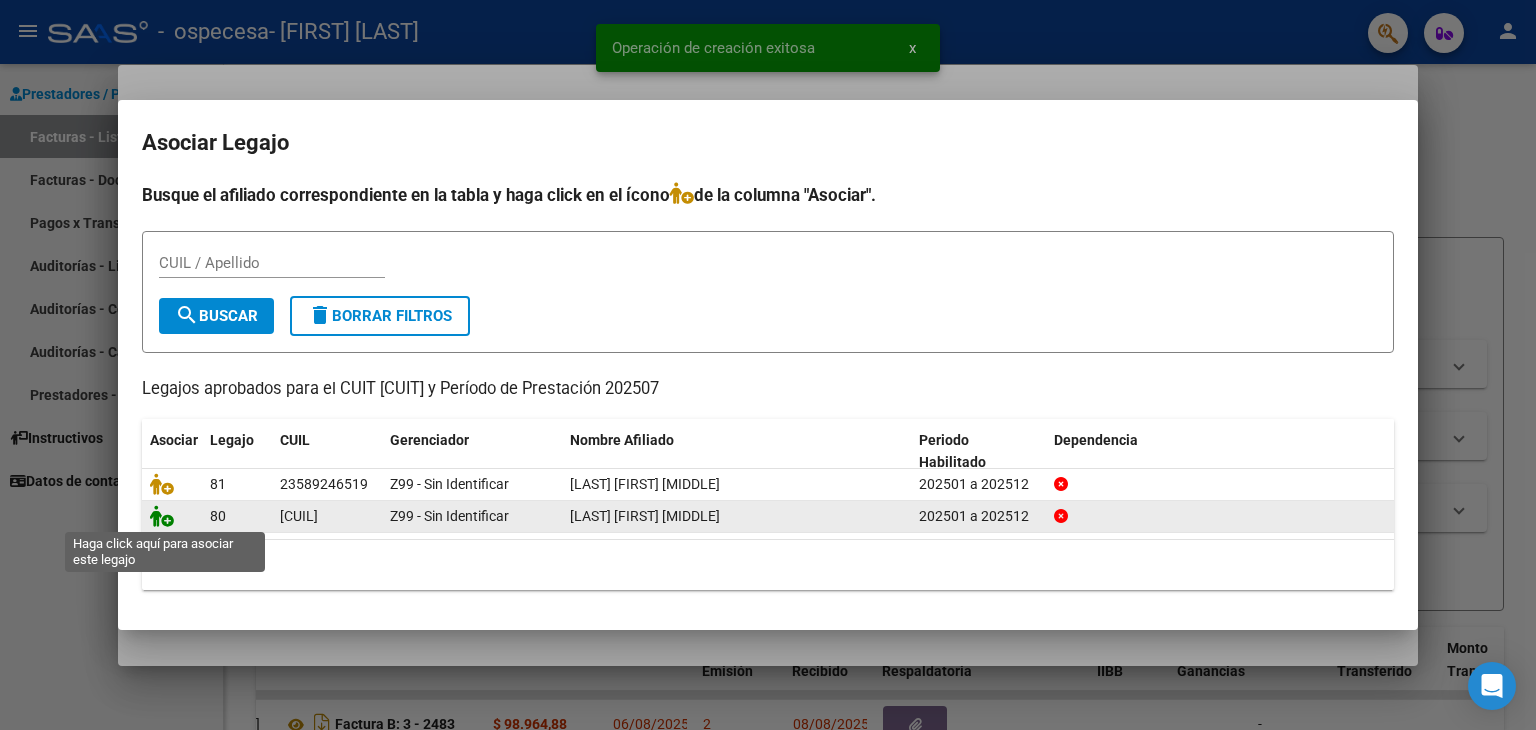 click 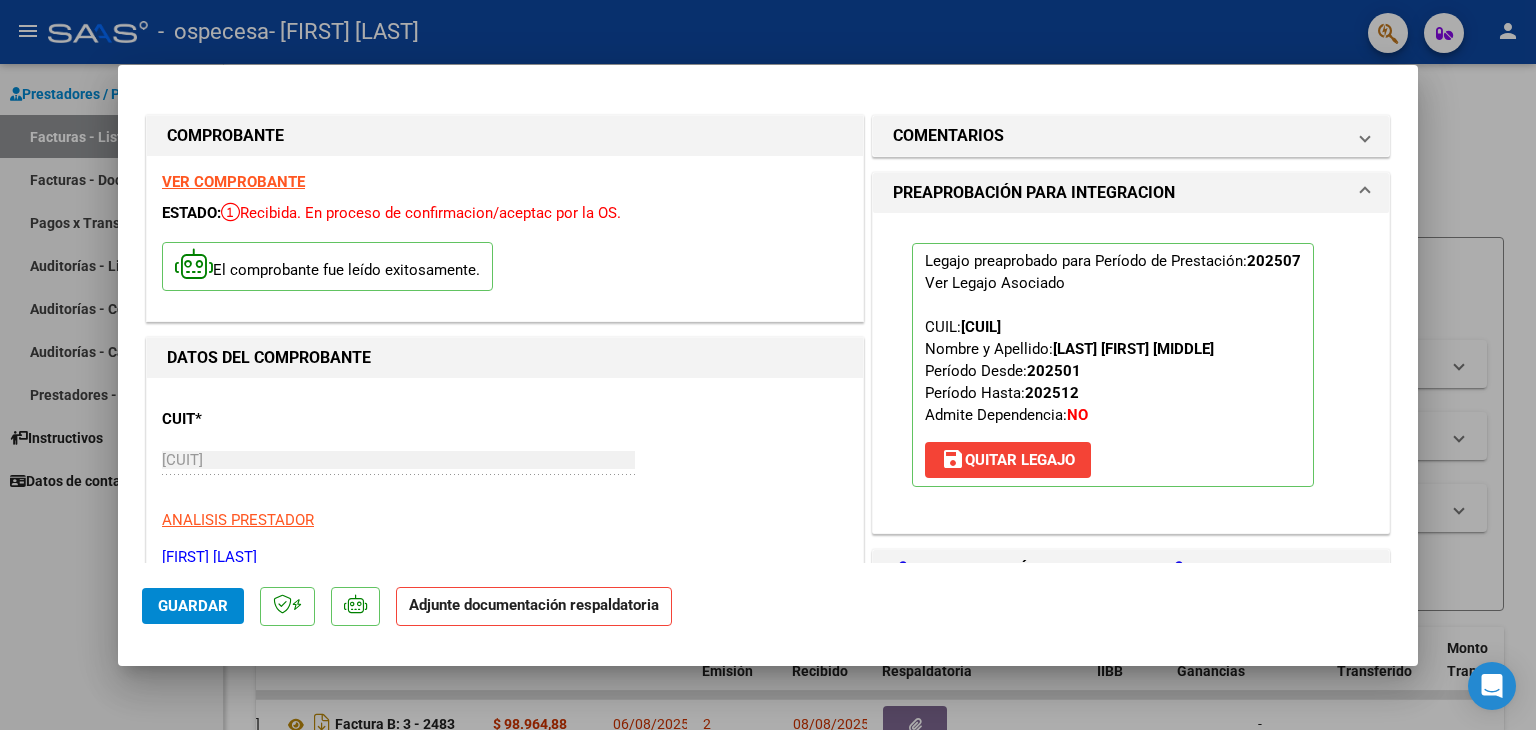 scroll, scrollTop: 300, scrollLeft: 0, axis: vertical 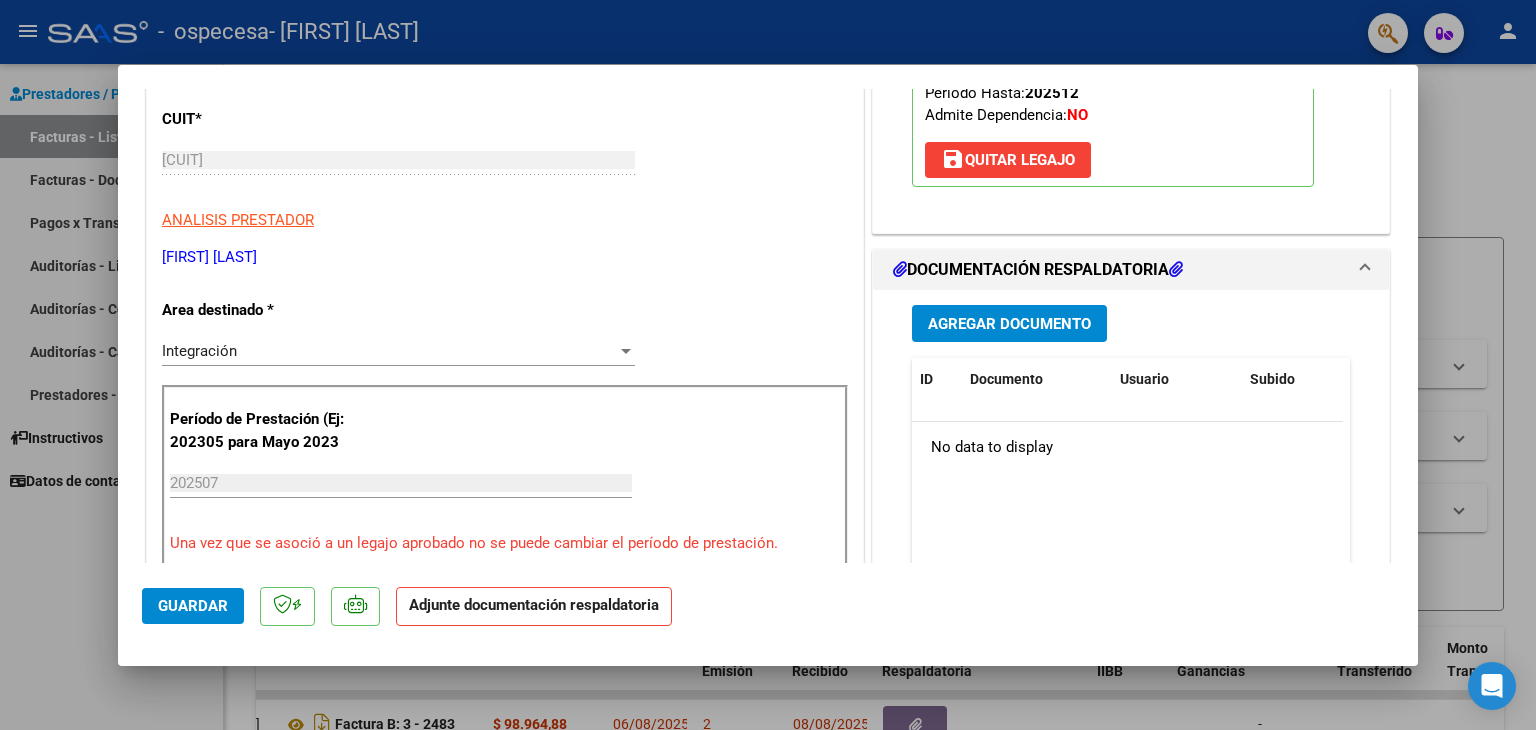 click on "Agregar Documento" at bounding box center (1009, 323) 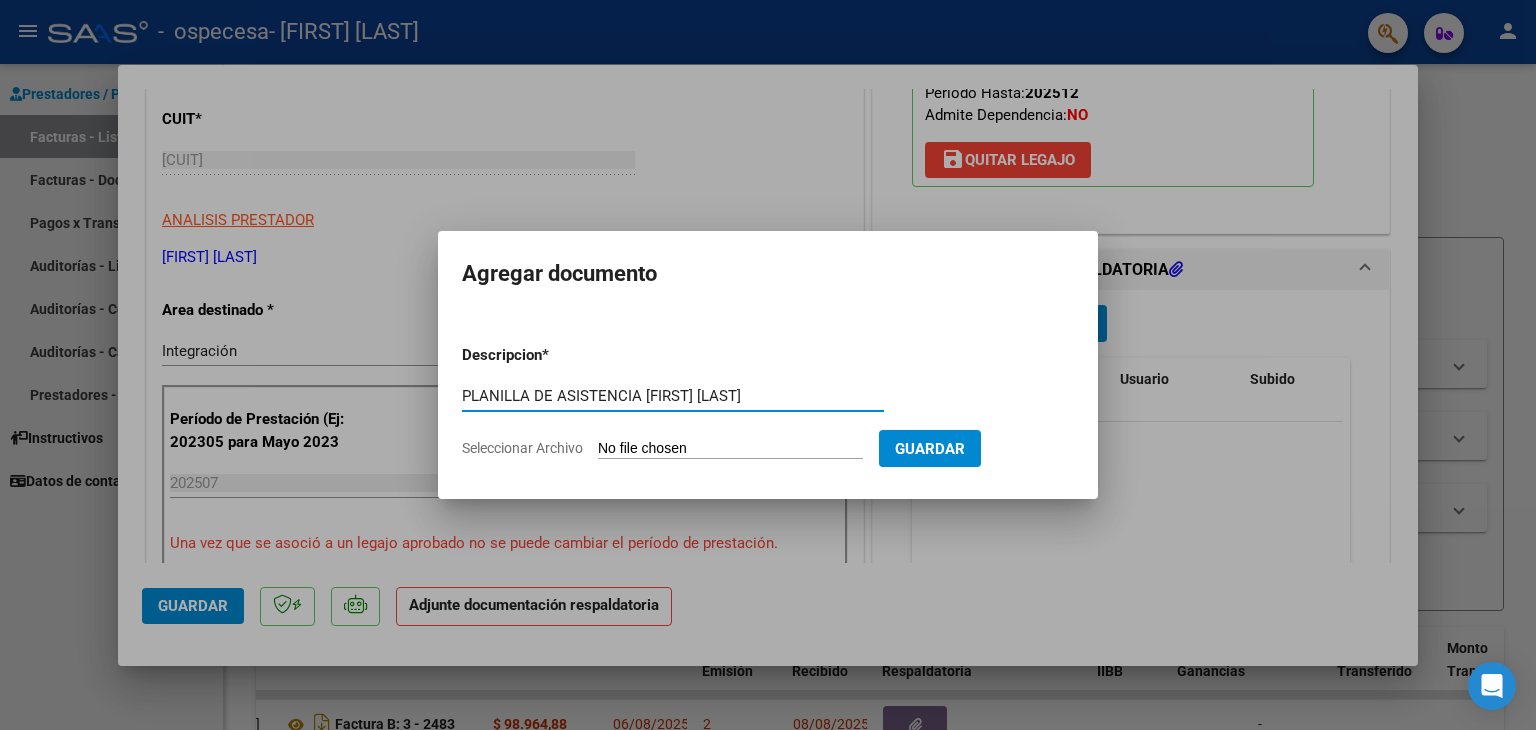 type on "PLANILLA DE ASISTENCIA [FIRST] [LAST]" 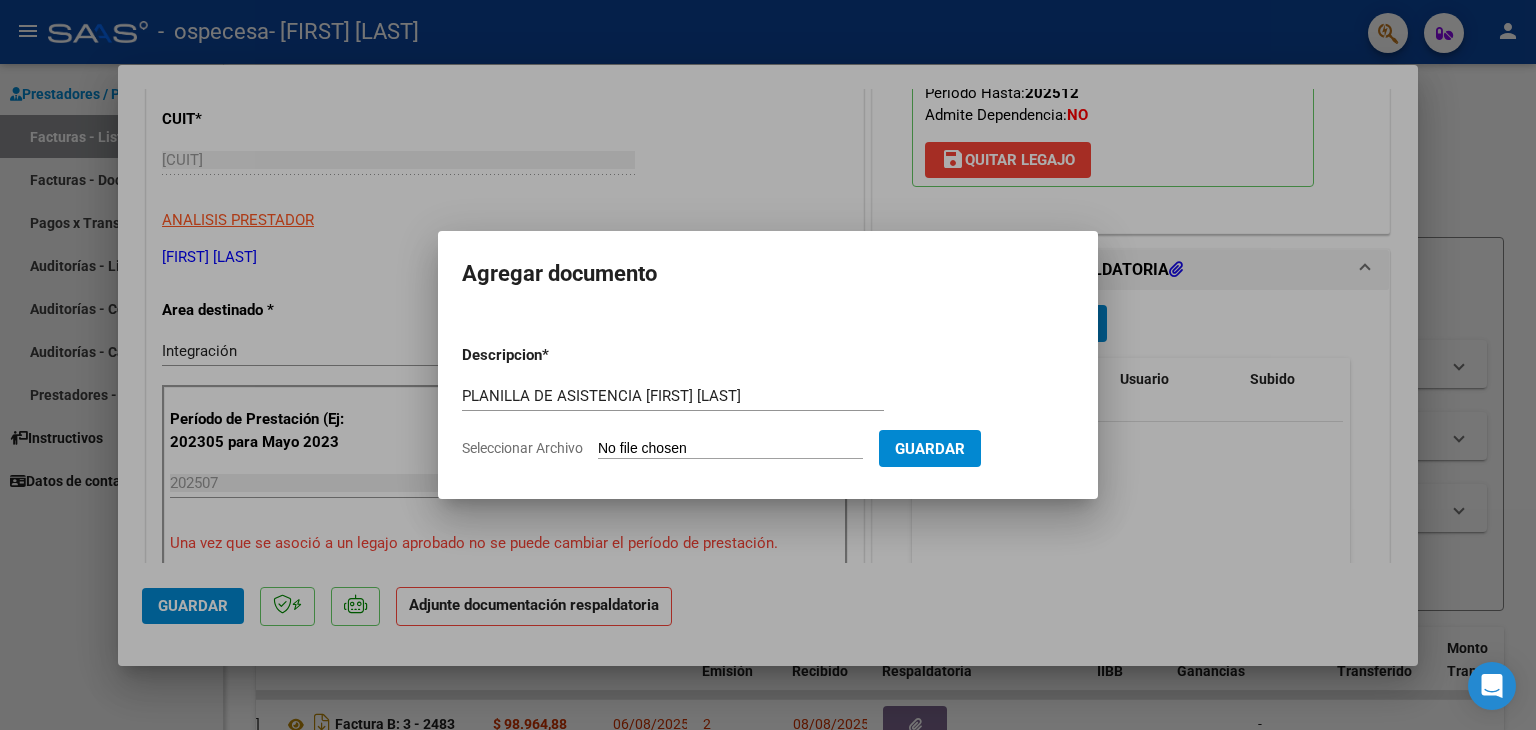 type on "C:\fakepath\[LAST] [FIRST] [MONTH].pdf" 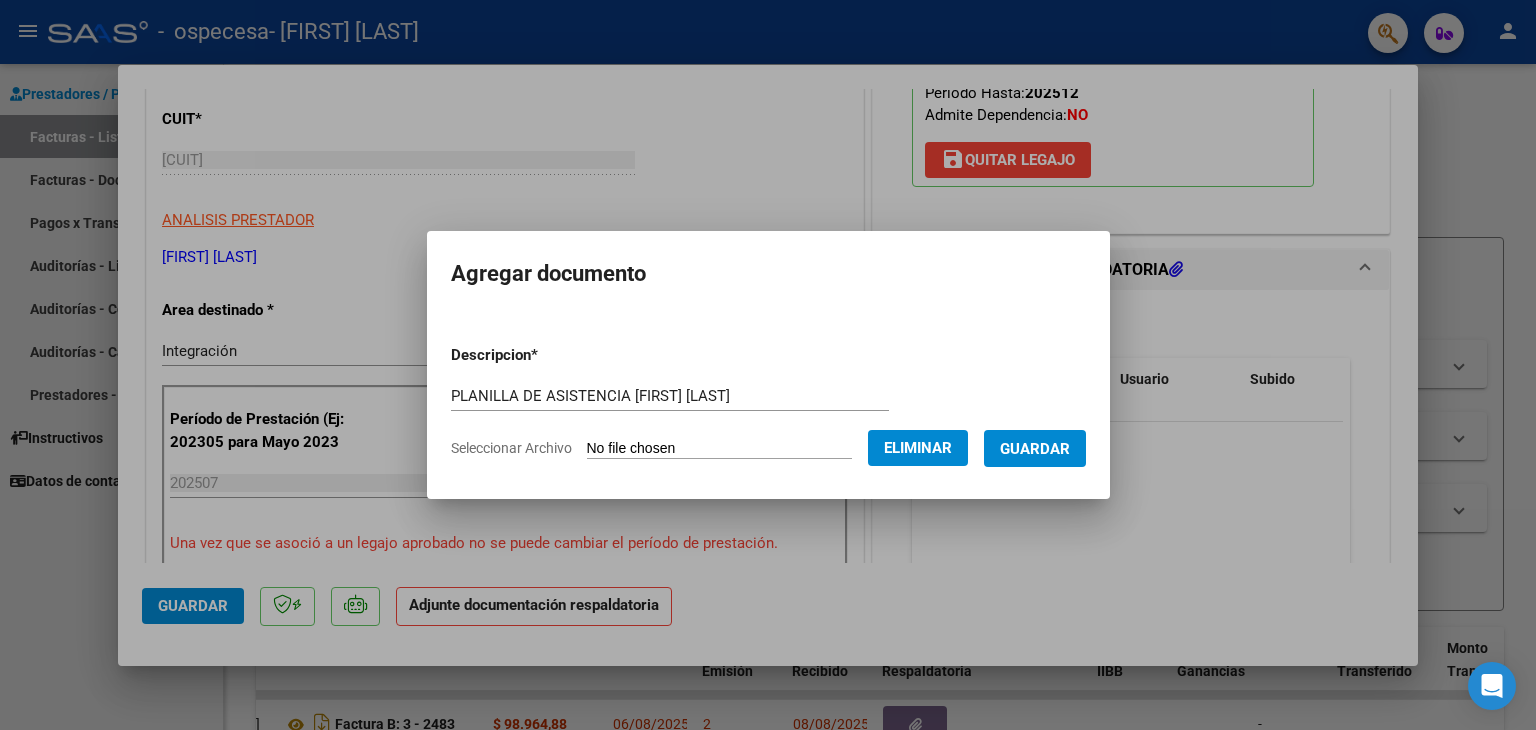click on "Guardar" at bounding box center (1035, 449) 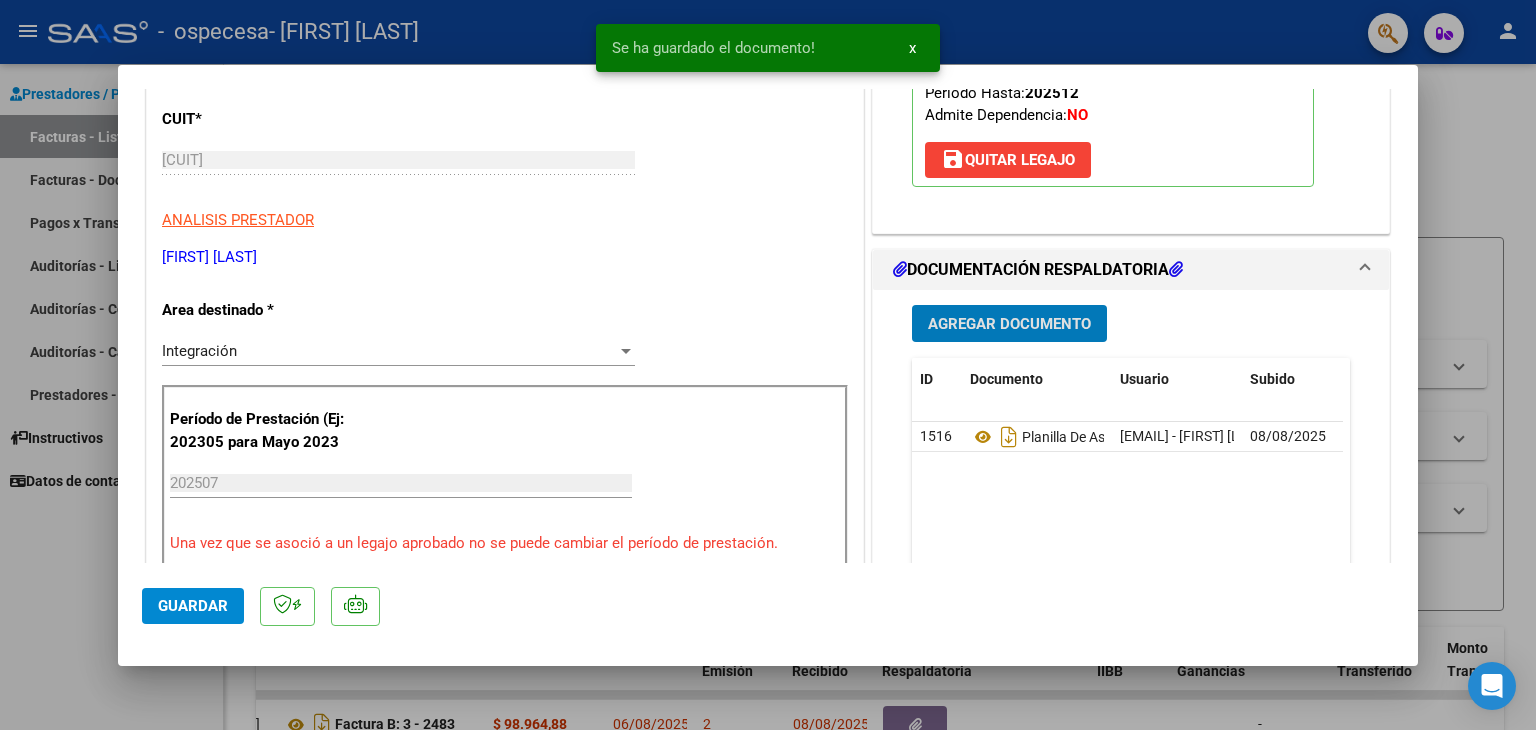 click on "Guardar" 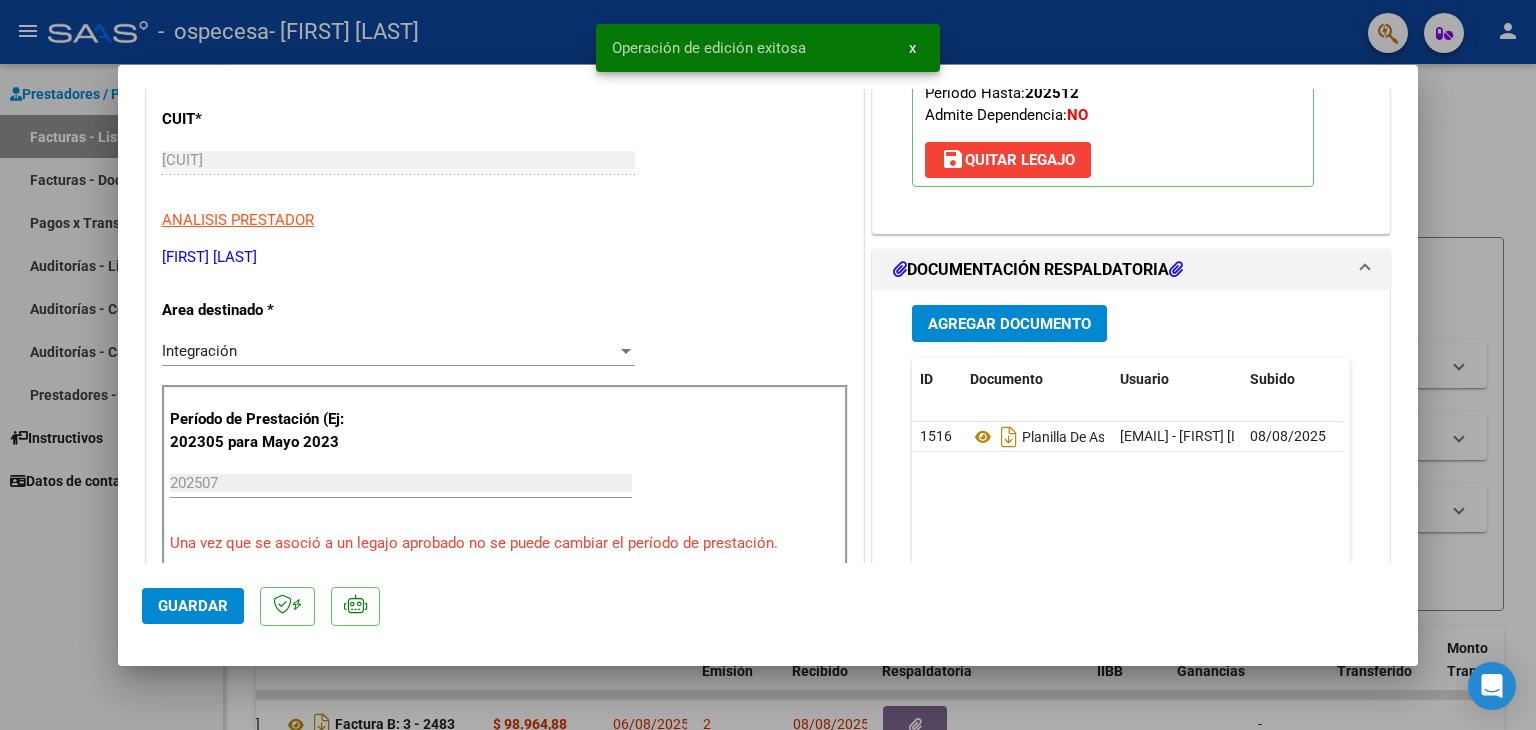 click on "COMPROBANTE VER COMPROBANTE ESTADO: Recibida. En proceso de confirmacion/aceptac por la OS. El comprobante fue leído exitosamente. DATOS DEL COMPROBANTE CUIT * [CUIT] Ingresar CUIT ANALISIS PRESTADOR [FIRST] [LAST] ARCA Padrón Area destinado * Integración Seleccionar Area Período de Prestación (Ej: 202305 para Mayo 2023 202507 Ingrese el Período de Prestación como indica el ejemplo Una vez que se asoció a un legajo aprobado no se puede cambiar el período de prestación. Comprobante Tipo * Factura B Seleccionar Tipo Punto de Venta * 3 Ingresar el Nro. Número * 2484 Ingresar el Nro. Monto * $ 98.964,88 Ingresar el monto Fecha del Cpbt. * [DATE] Ingresar la fecha CAE / CAEA (no ingrese CAI) 75328161161780 Ingresar el CAE o CAEA (no ingrese CAI) Fecha de Vencimiento Ingresar la fecha Ref. Externa Ingresar la ref. N° Liquidación Ingresar el N° Liquidación COMENTARIOS Comentarios del Prestador / Gerenciador: 202507 CUIL:" at bounding box center [768, 365] 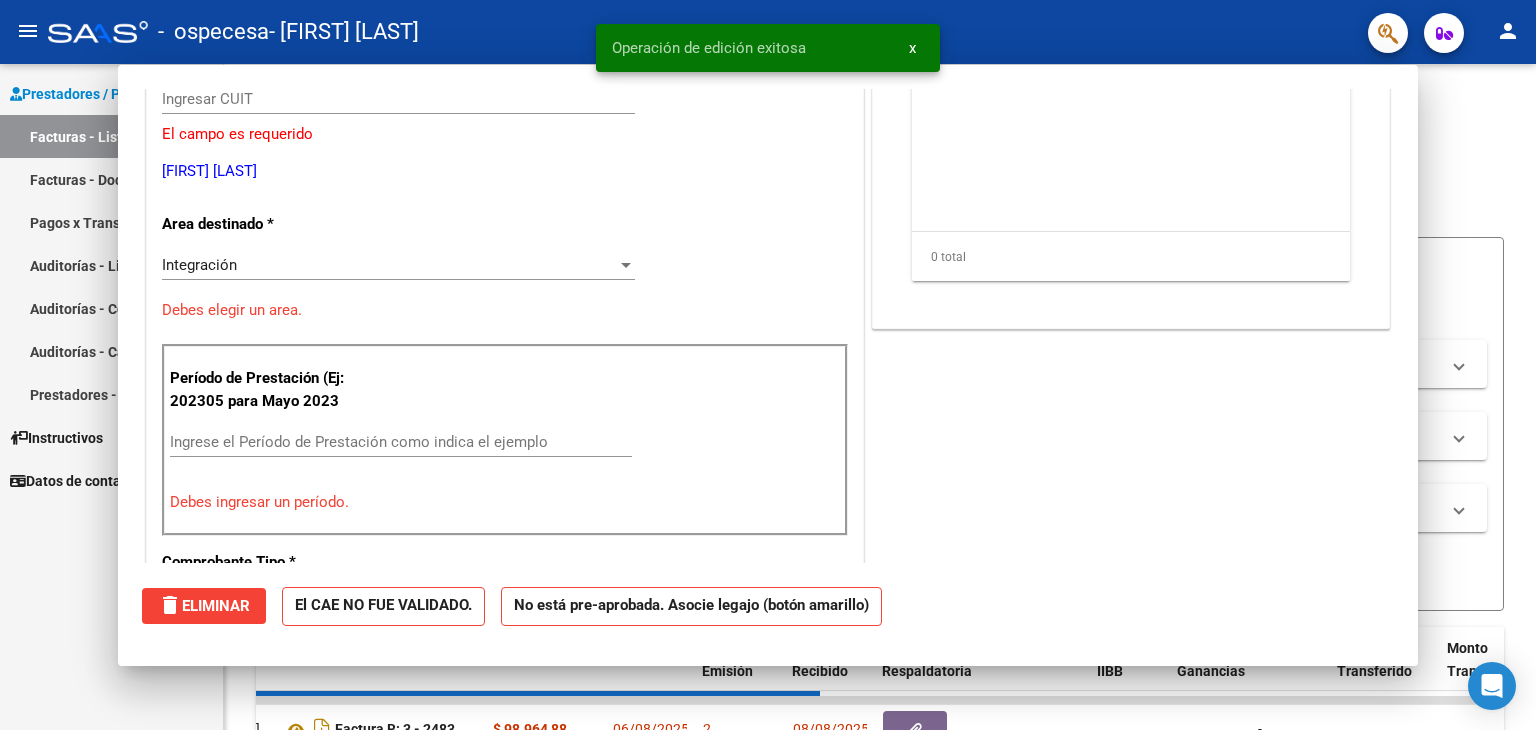 scroll, scrollTop: 0, scrollLeft: 0, axis: both 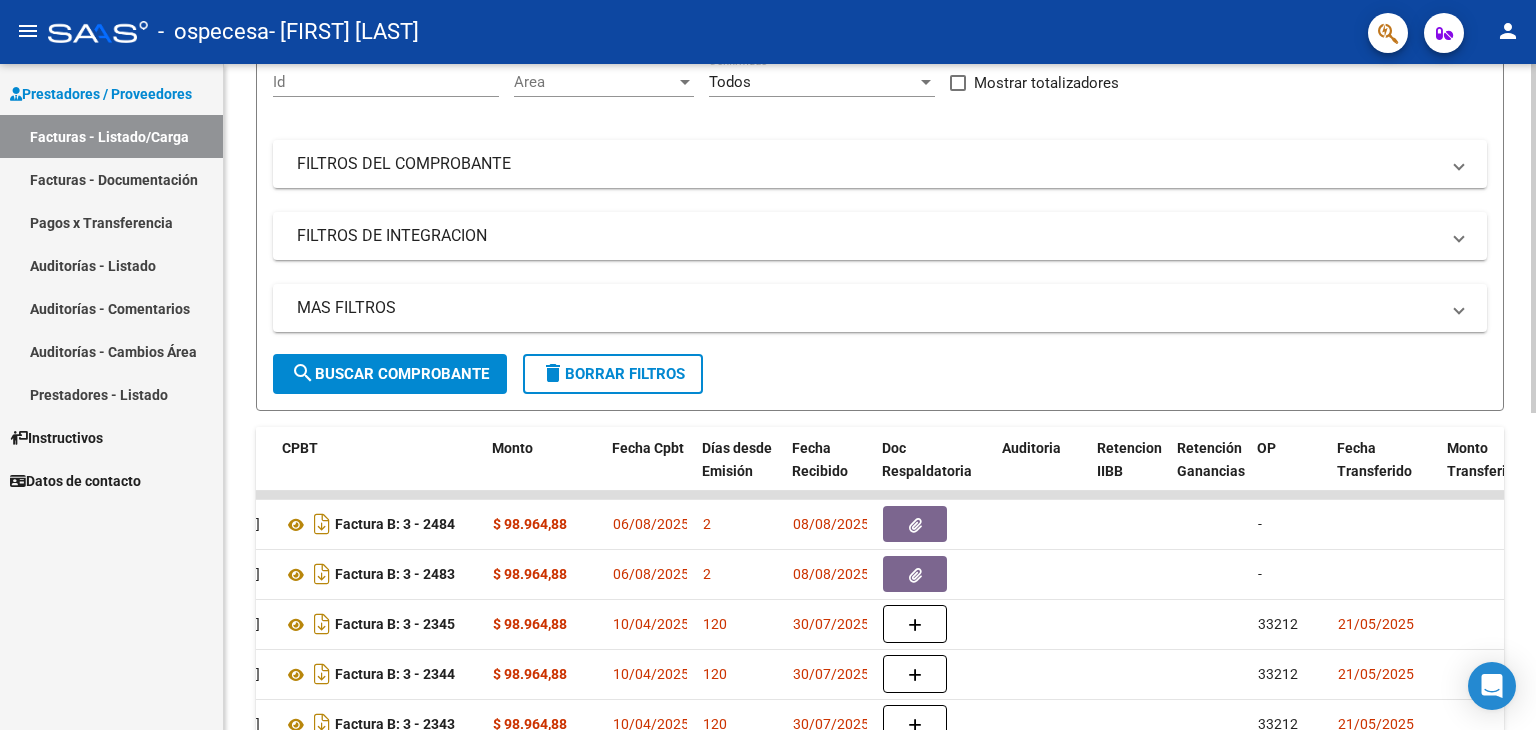 click on "Filtros Id Area Area Todos Confirmado   Mostrar totalizadores   FILTROS DEL COMPROBANTE  Comprobante Tipo Comprobante Tipo Start date – End date Fec. Comprobante Desde / Hasta Días Emisión Desde(cant. días) Días Emisión Hasta(cant. días) CUIT / Razón Social Pto. Venta Nro. Comprobante Código SSS CAE Válido CAE Válido Todos Cargado Módulo Hosp. Todos Tiene facturacion Apócrifa Hospital Refes  FILTROS DE INTEGRACION  Período De Prestación Campos del Archivo de Rendición Devuelto x SSS (dr_envio) Todos Rendido x SSS (dr_envio) Tipo de Registro Tipo de Registro Período Presentación Período Presentación Campos del Legajo Asociado (preaprobación) Afiliado Legajo (cuil/nombre) Todos Solo facturas preaprobadas  MAS FILTROS  Todos Con Doc. Respaldatoria Todos Con Trazabilidad Todos Asociado a Expediente Sur Auditoría Auditoría Auditoría Id Start date – End date Auditoría Confirmada Desde / Hasta Start date – End date Fec. Rec. Desde / Hasta Start date – End date Start date – End date" 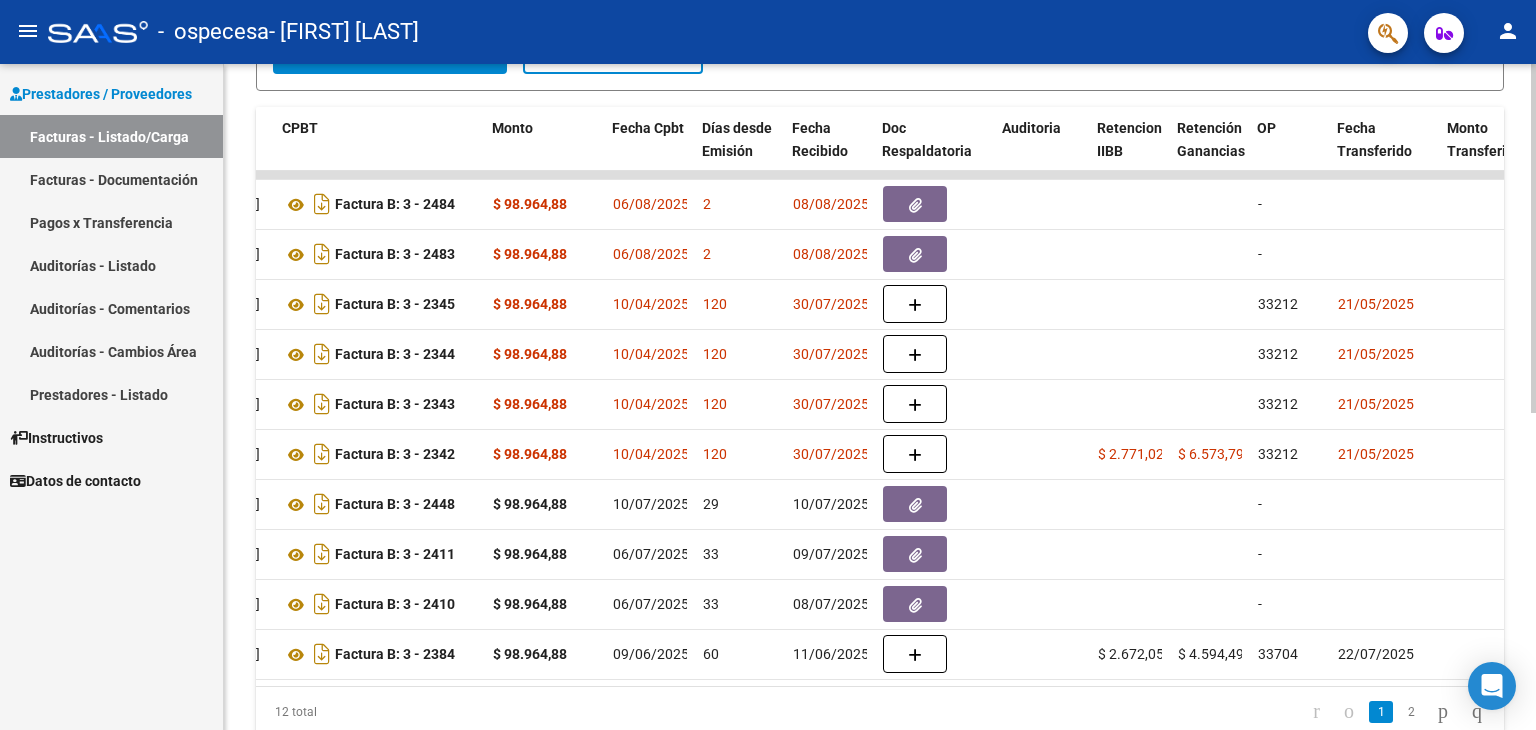 scroll, scrollTop: 560, scrollLeft: 0, axis: vertical 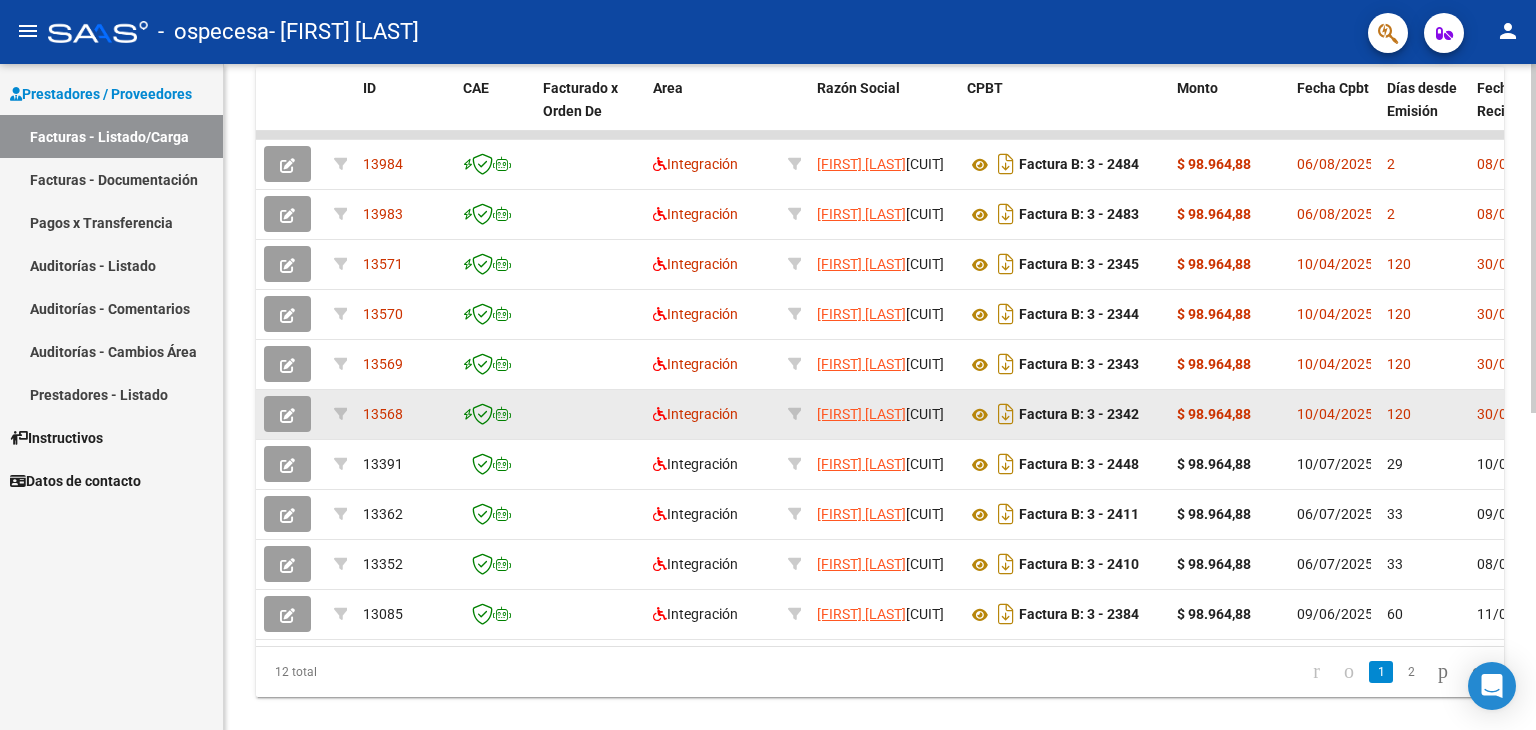 click 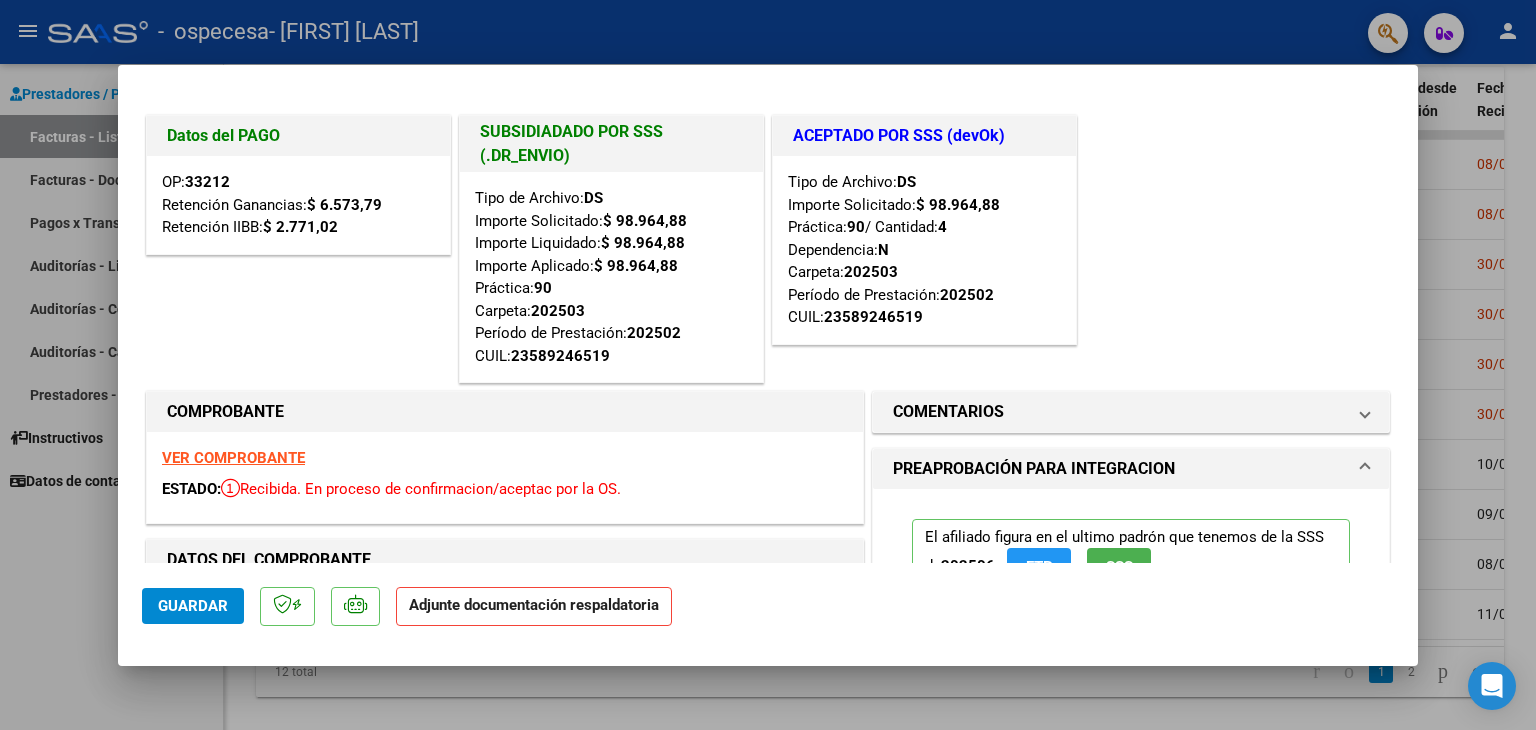 click on "Datos del PAGO OP: 33212 Retención Ganancias: $ 6.573,79 Retención IIBB: $ 2.771,02" at bounding box center [298, 249] 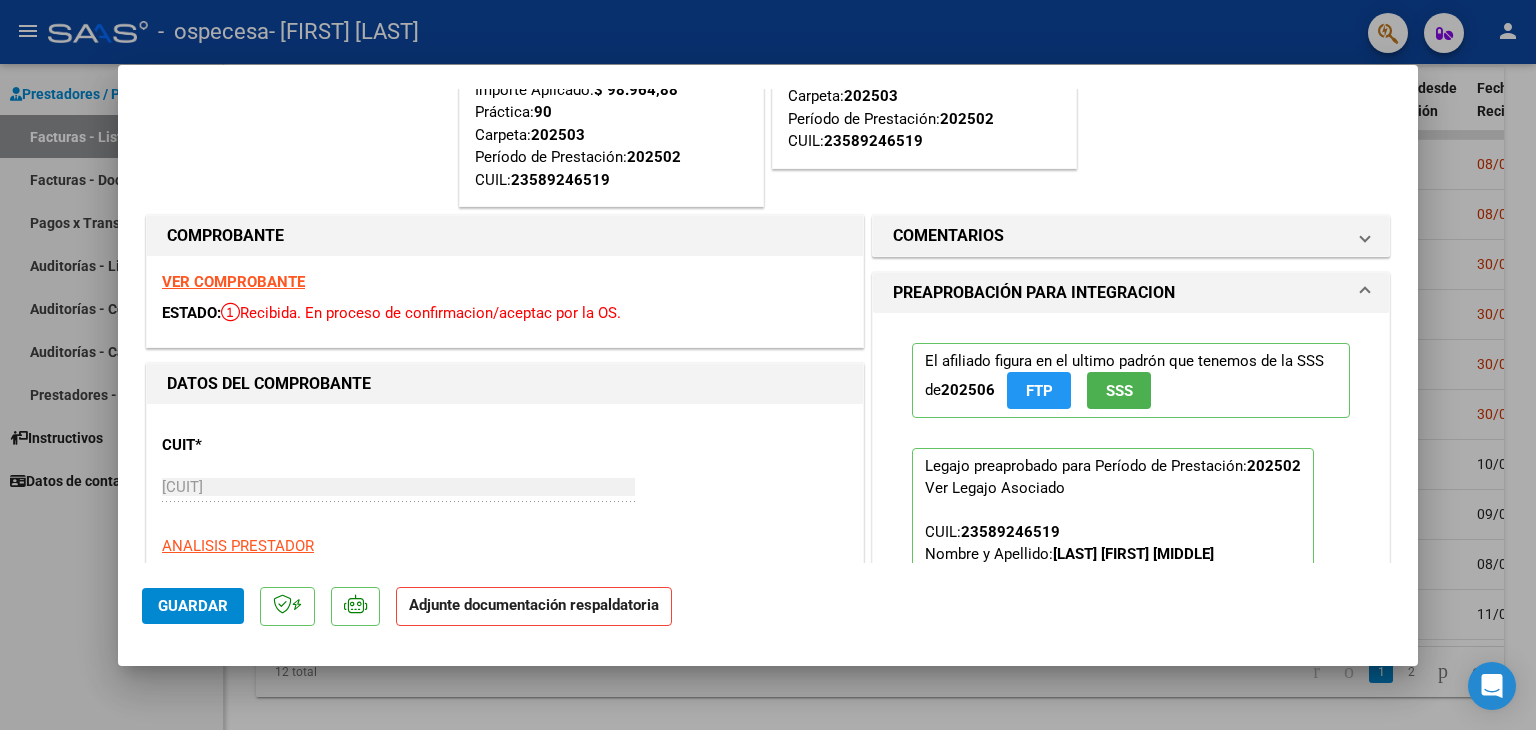 scroll, scrollTop: 0, scrollLeft: 0, axis: both 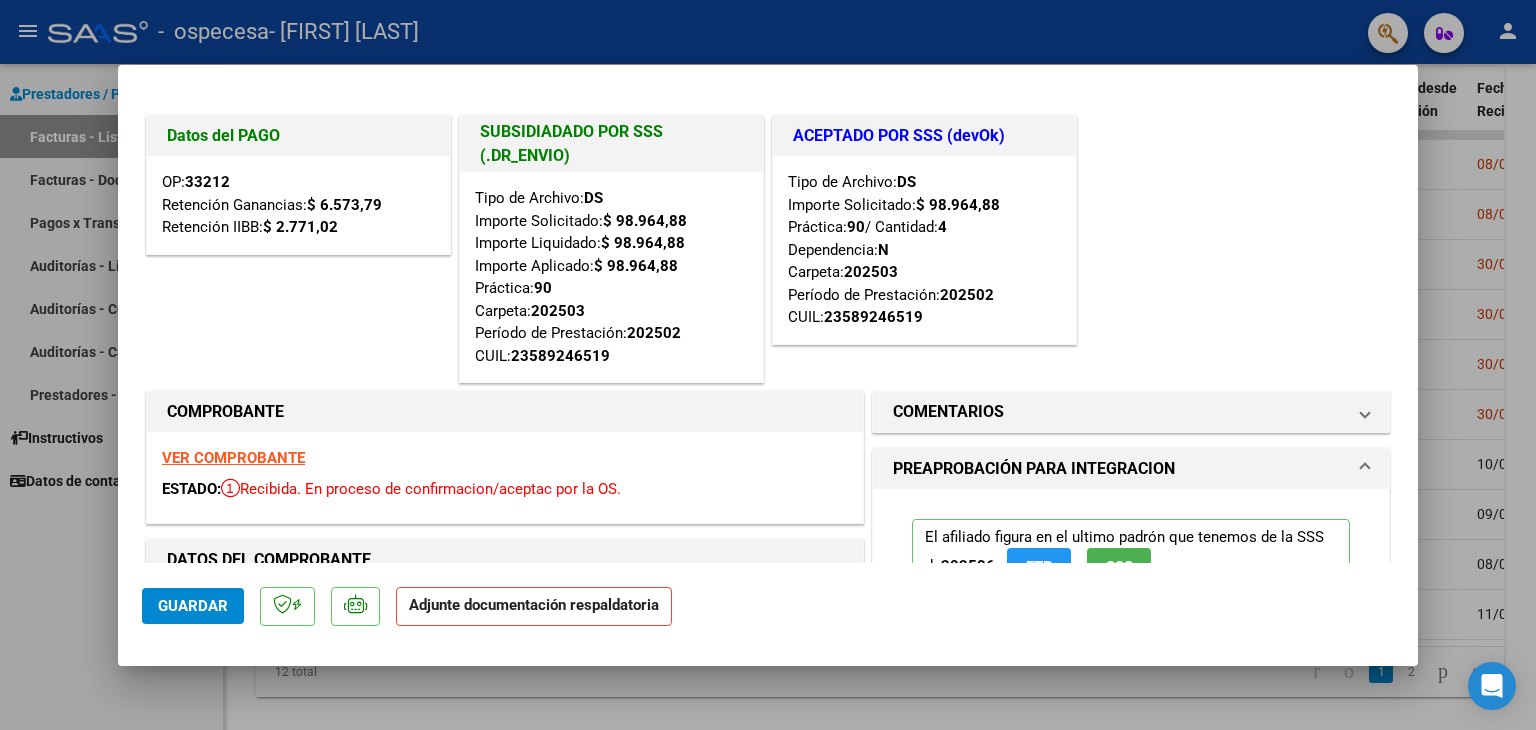 click on "VER COMPROBANTE" at bounding box center (233, 458) 